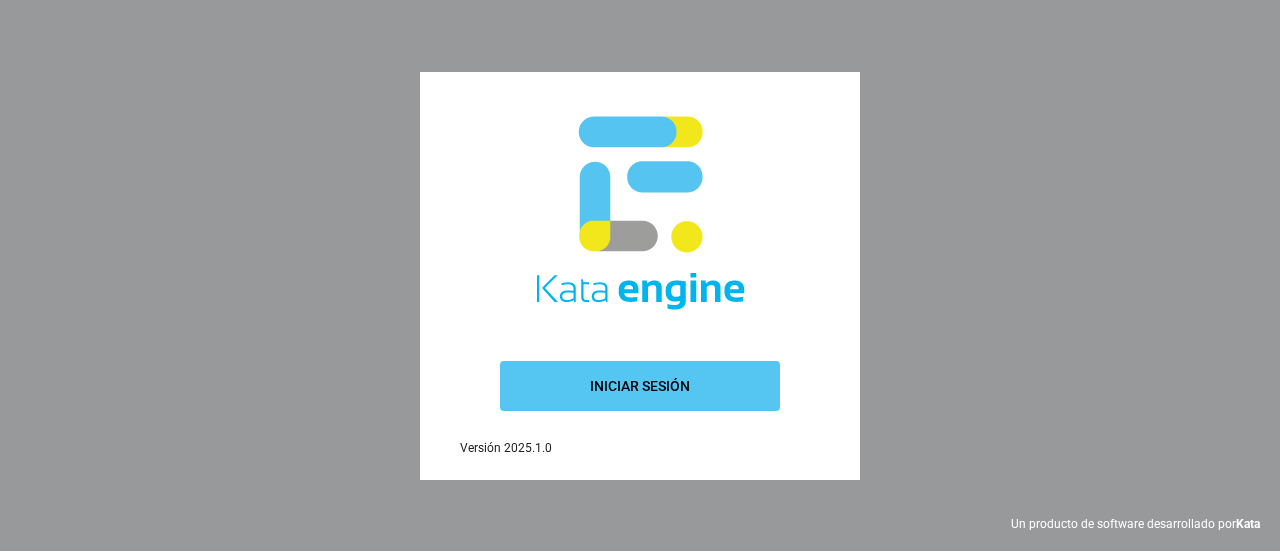 scroll, scrollTop: 0, scrollLeft: 0, axis: both 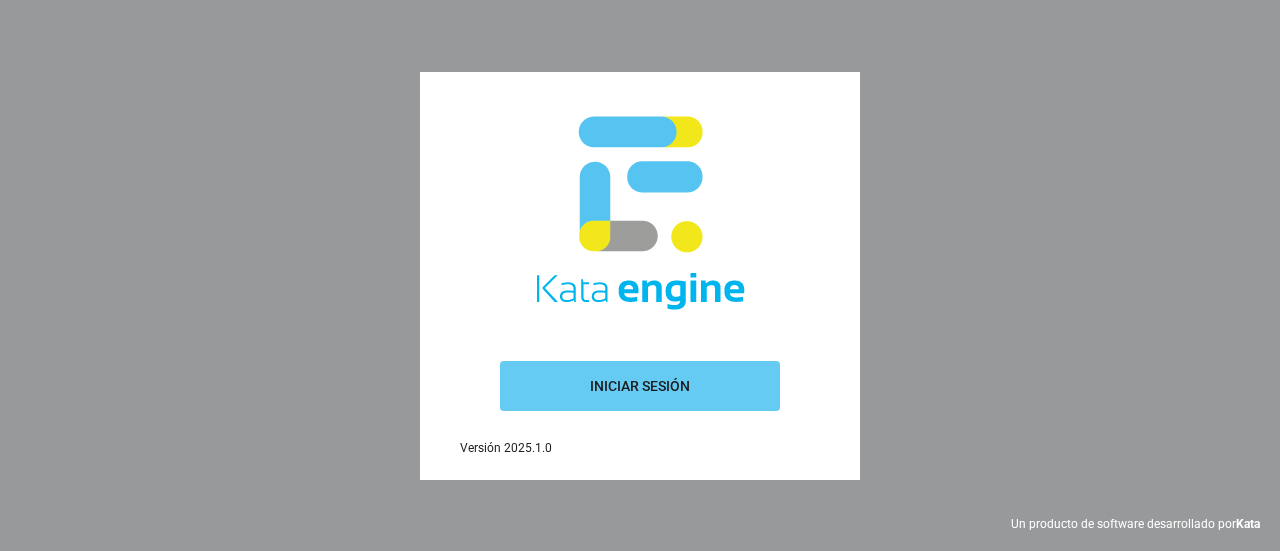 click on "Iniciar sesión" at bounding box center (640, 386) 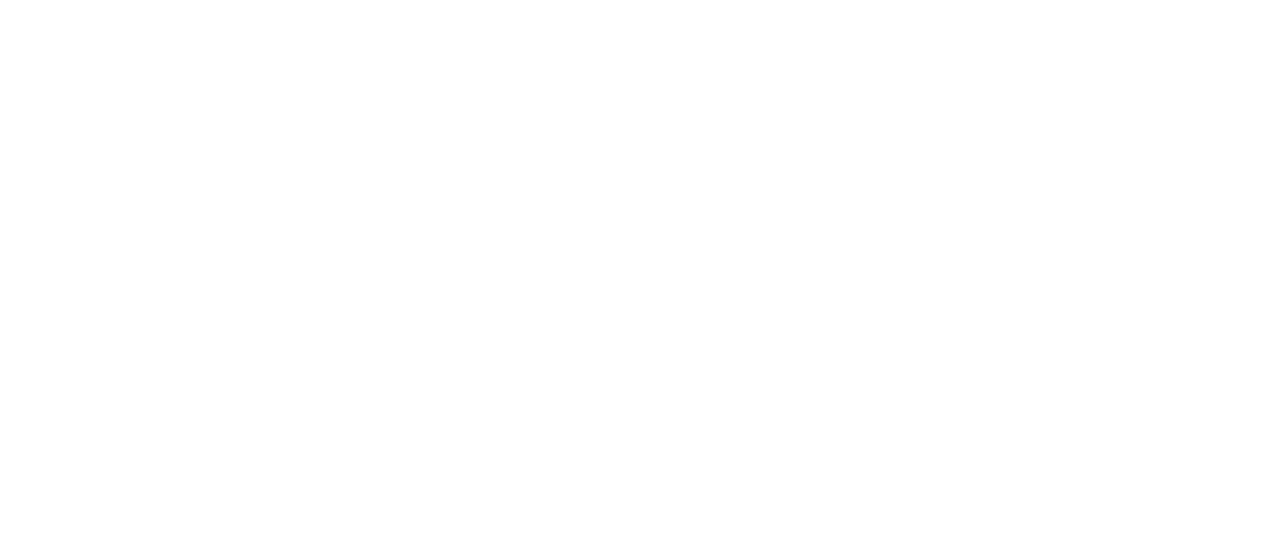 scroll, scrollTop: 0, scrollLeft: 0, axis: both 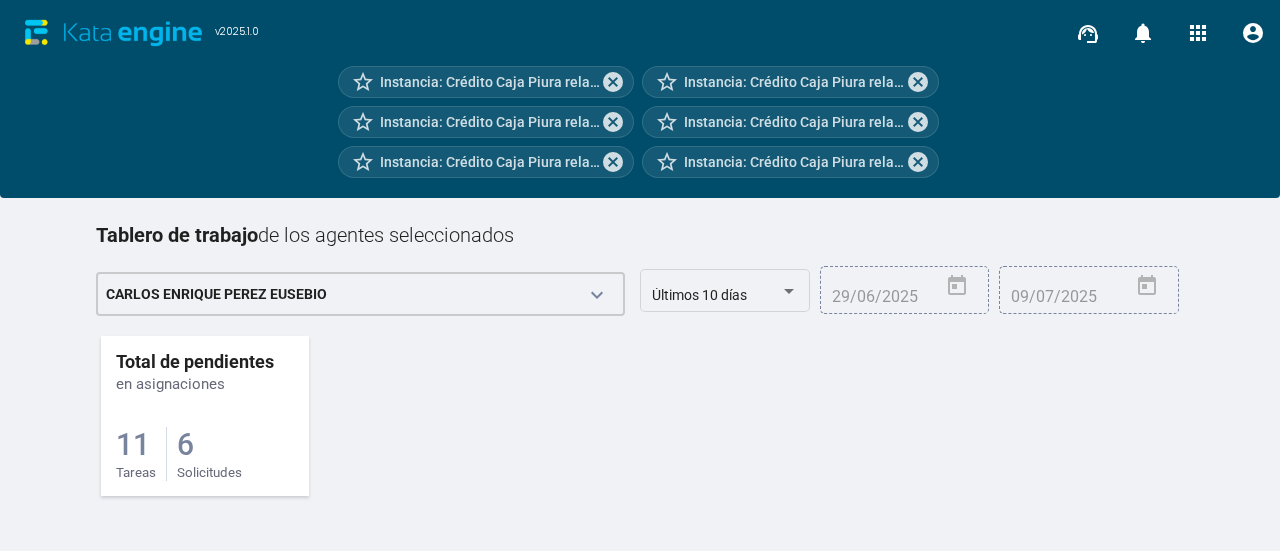 click on "11" at bounding box center (133, 444) 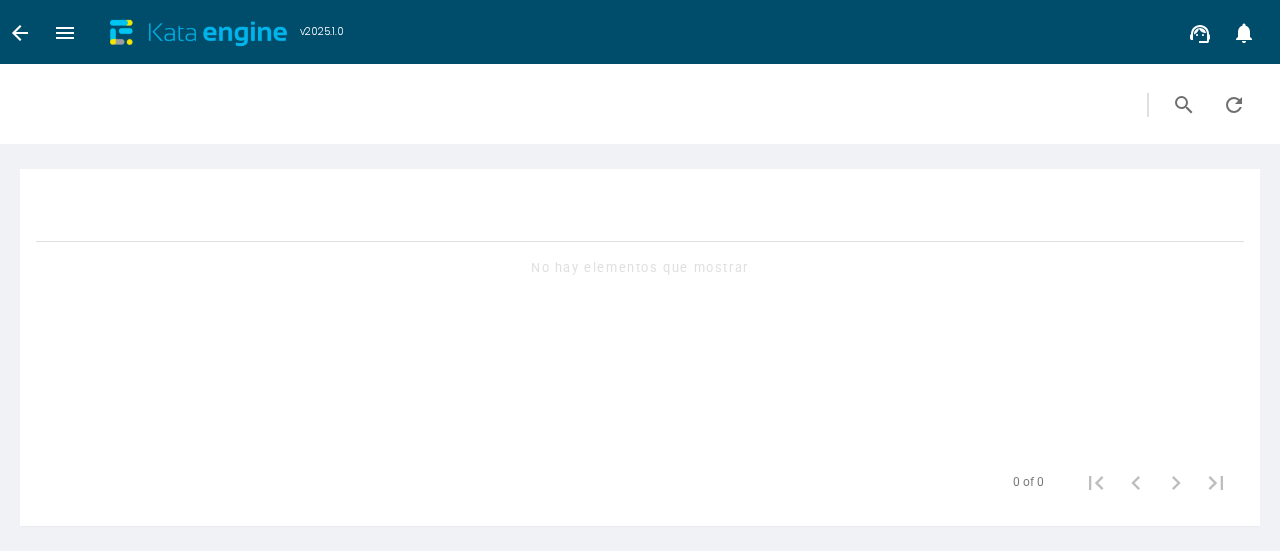 scroll, scrollTop: 0, scrollLeft: 0, axis: both 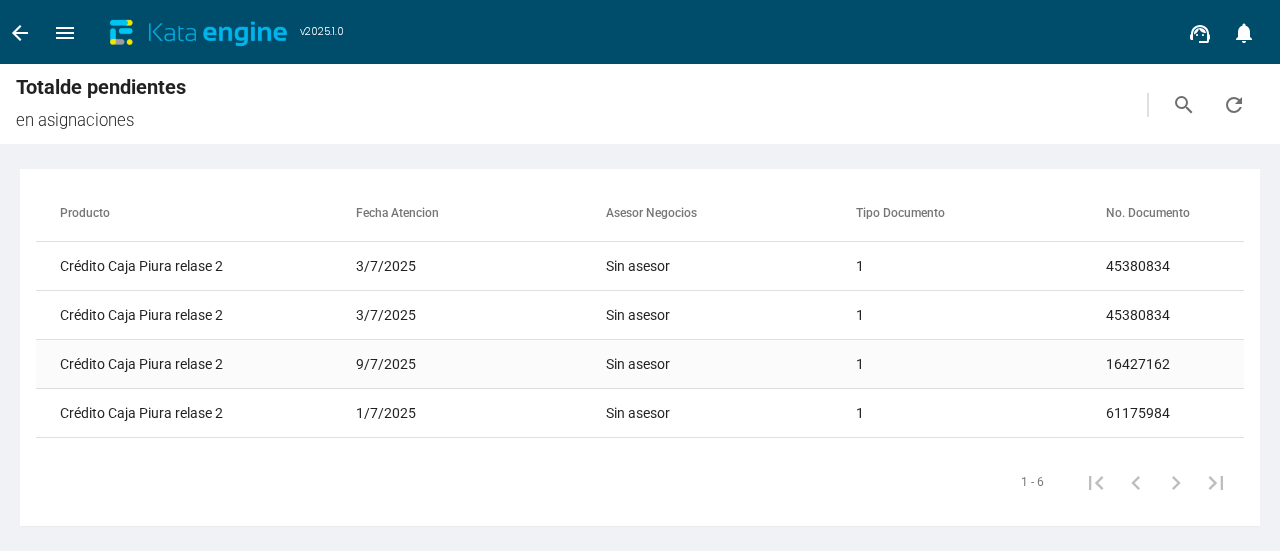 click on "9/7/2025" at bounding box center (481, 266) 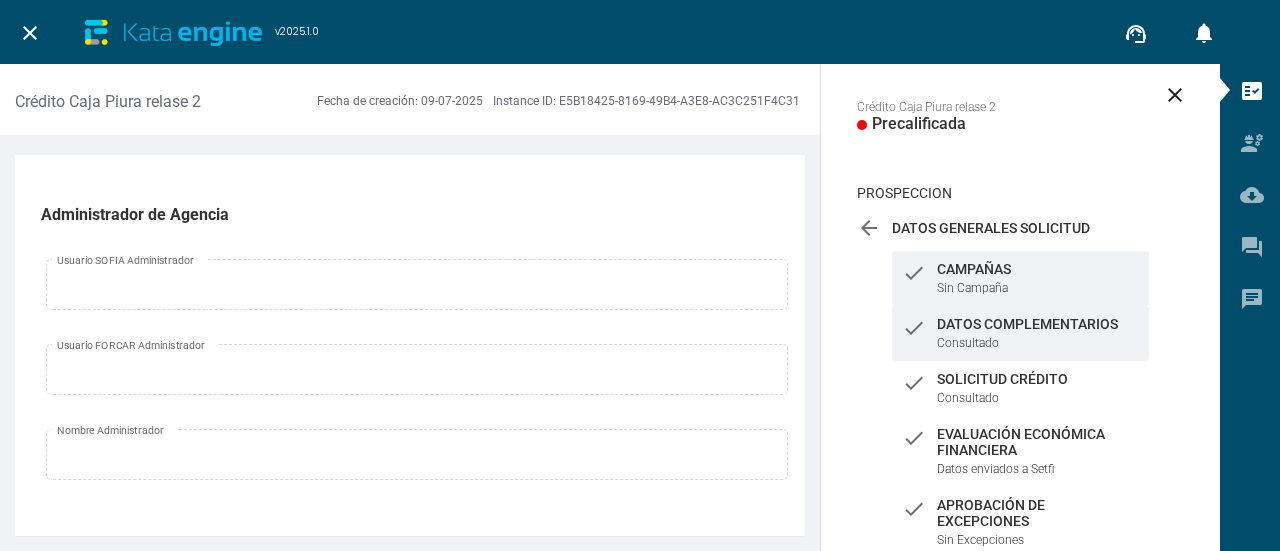 click on "check Datos Complementarios Consultado" at bounding box center (1020, 278) 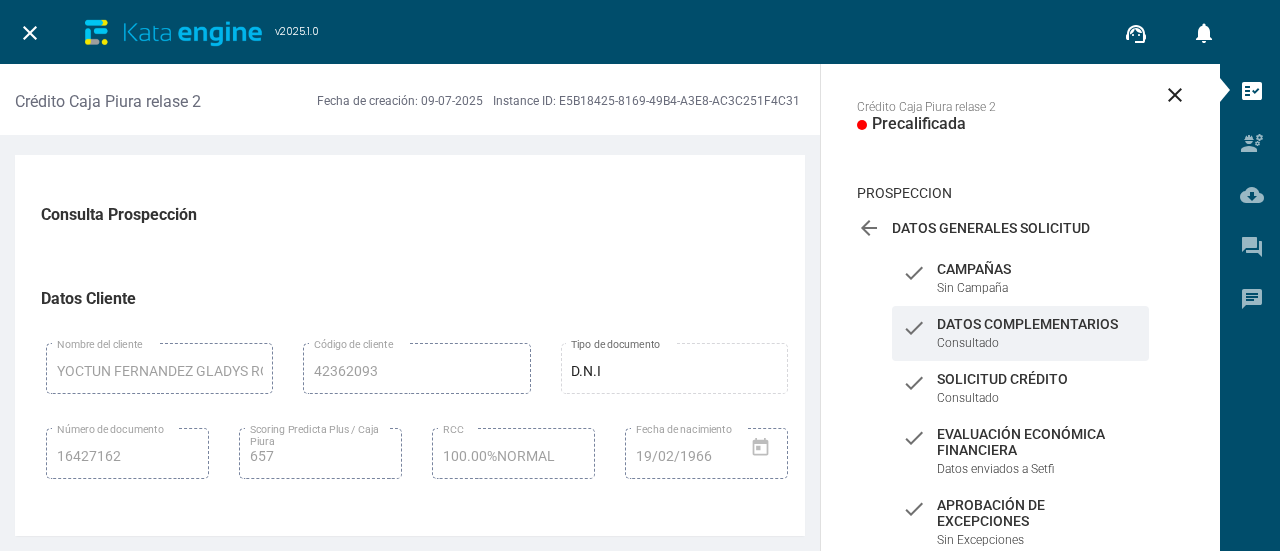 click on "YOCTUN FERNANDEZ GLADYS ROSARIO  Nombre del cliente" at bounding box center [159, 366] 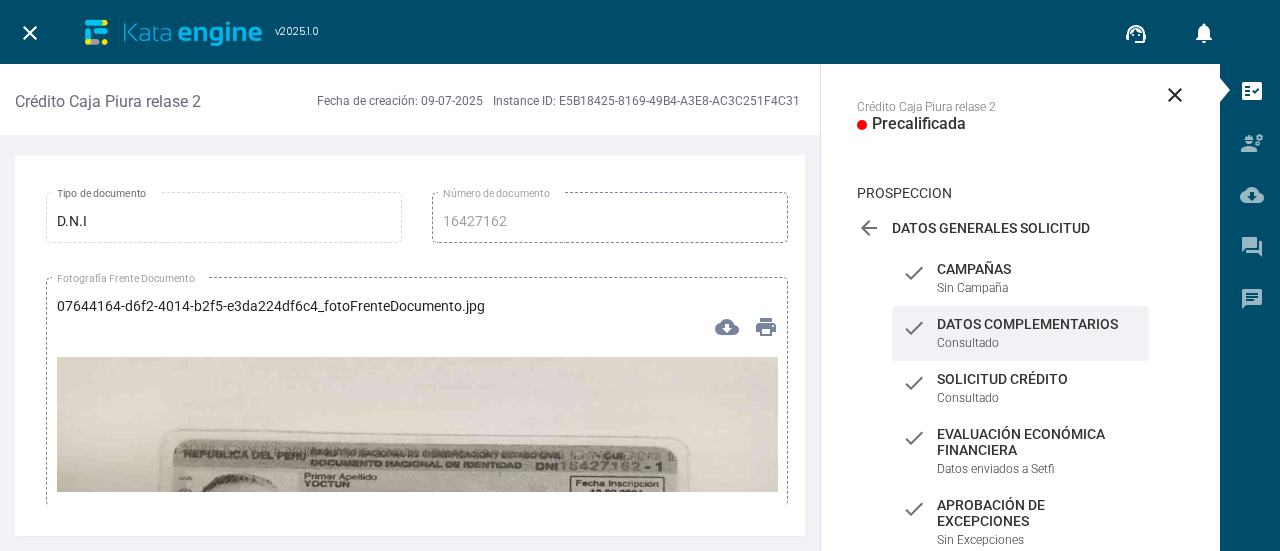 scroll, scrollTop: 6000, scrollLeft: 0, axis: vertical 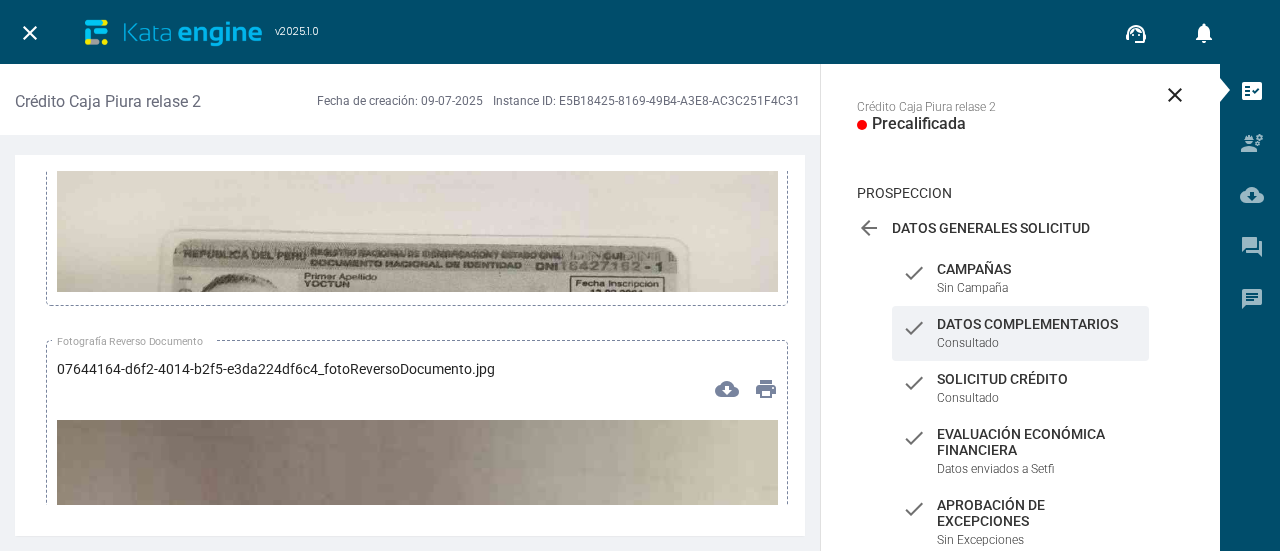 click at bounding box center (417, 360) 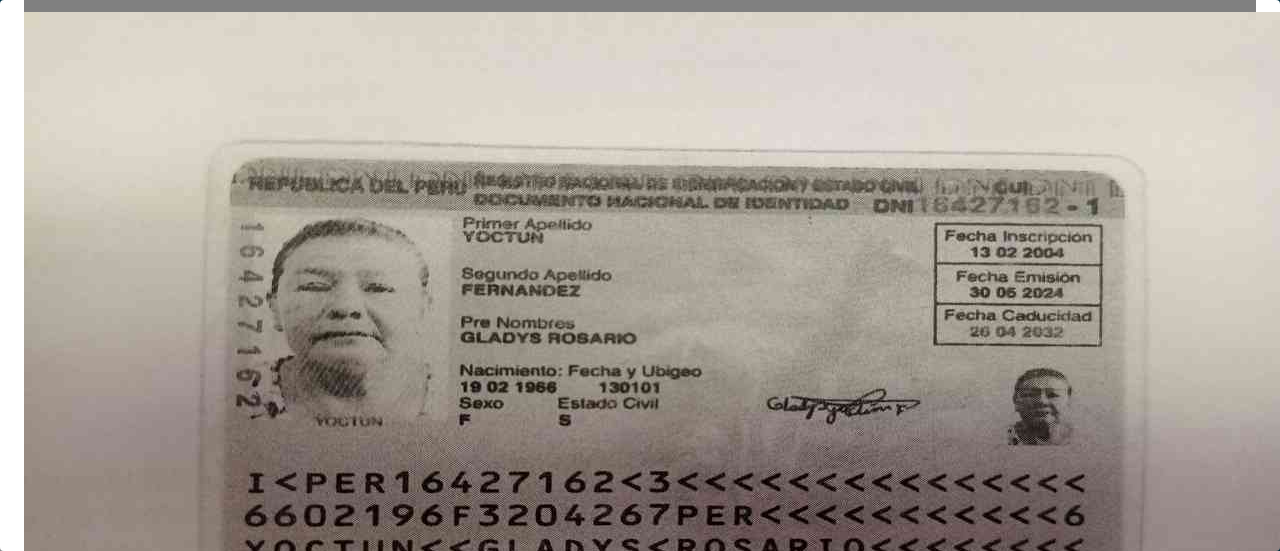 scroll, scrollTop: 0, scrollLeft: 0, axis: both 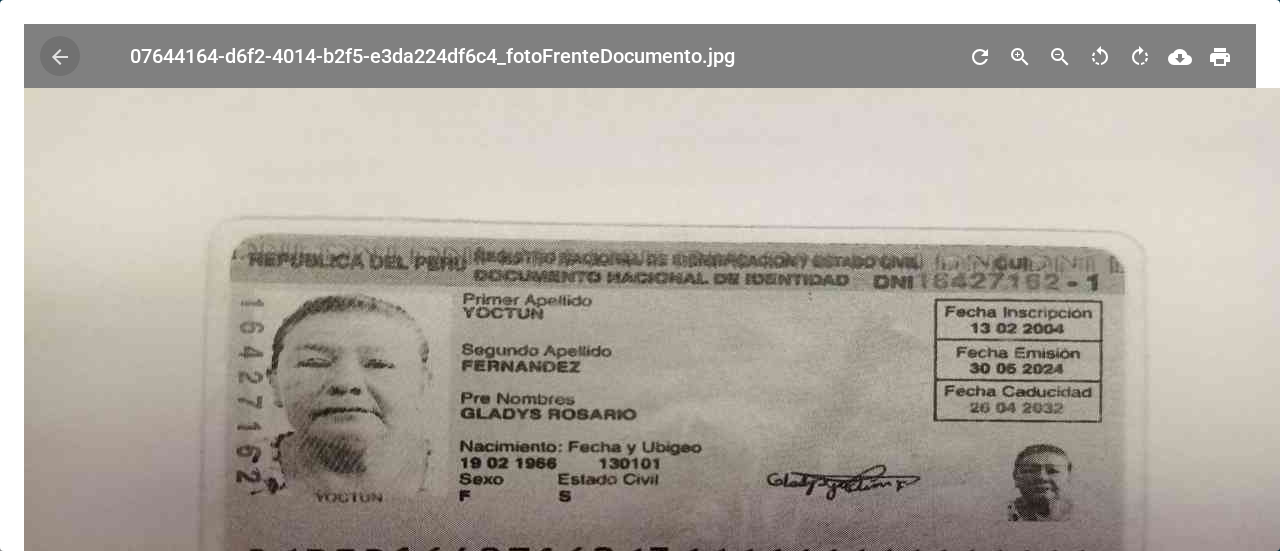 click on "arrow_back" at bounding box center [60, 57] 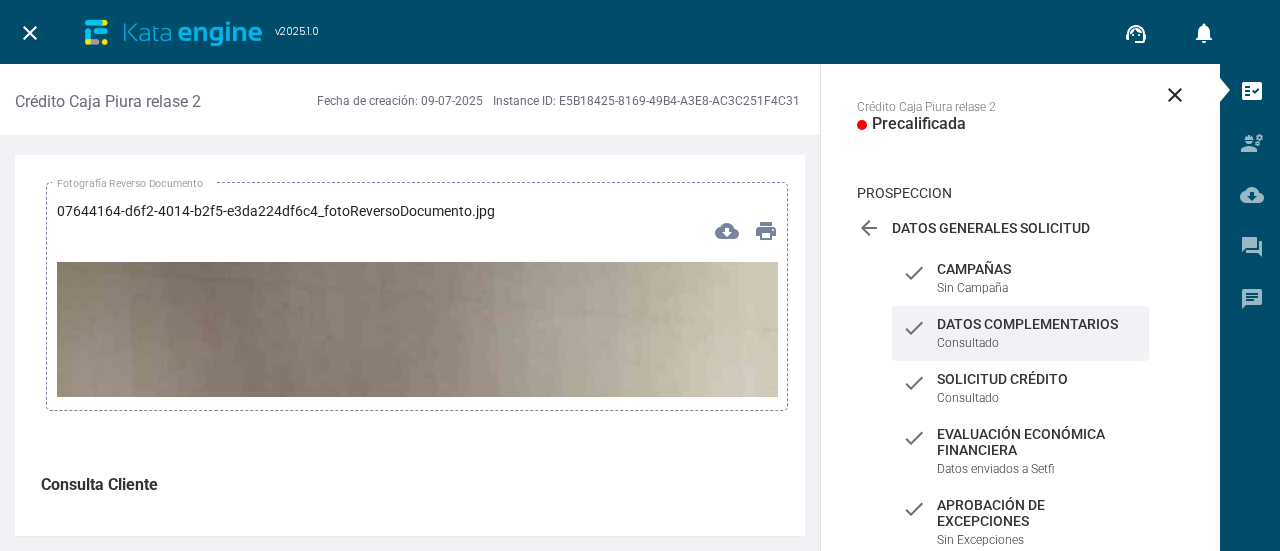 scroll, scrollTop: 6300, scrollLeft: 0, axis: vertical 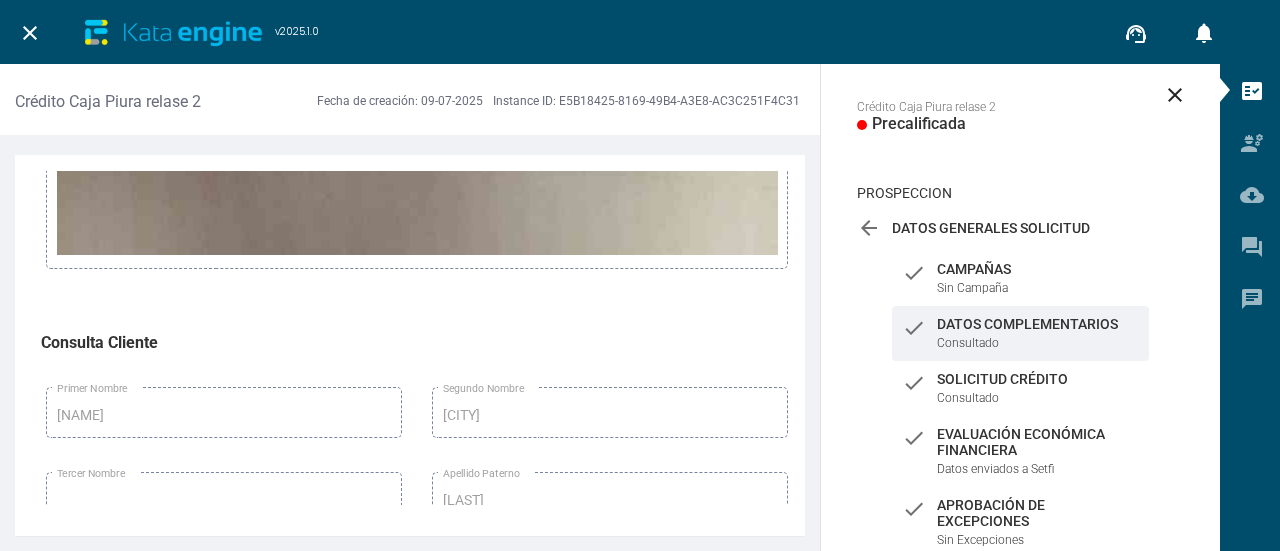 click at bounding box center [417, 761] 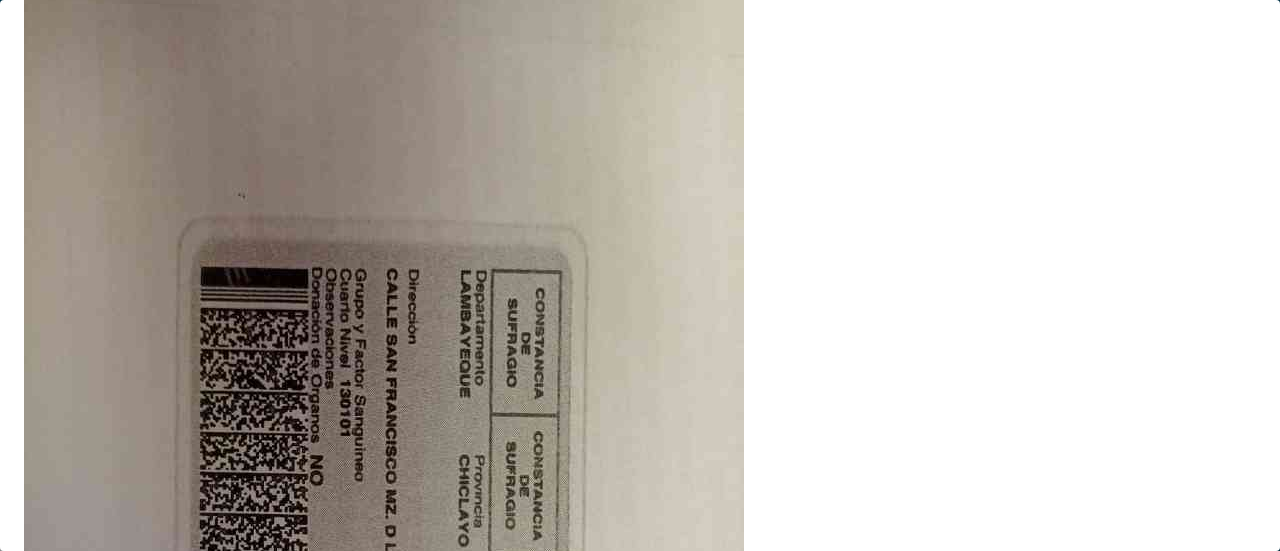 scroll, scrollTop: 0, scrollLeft: 0, axis: both 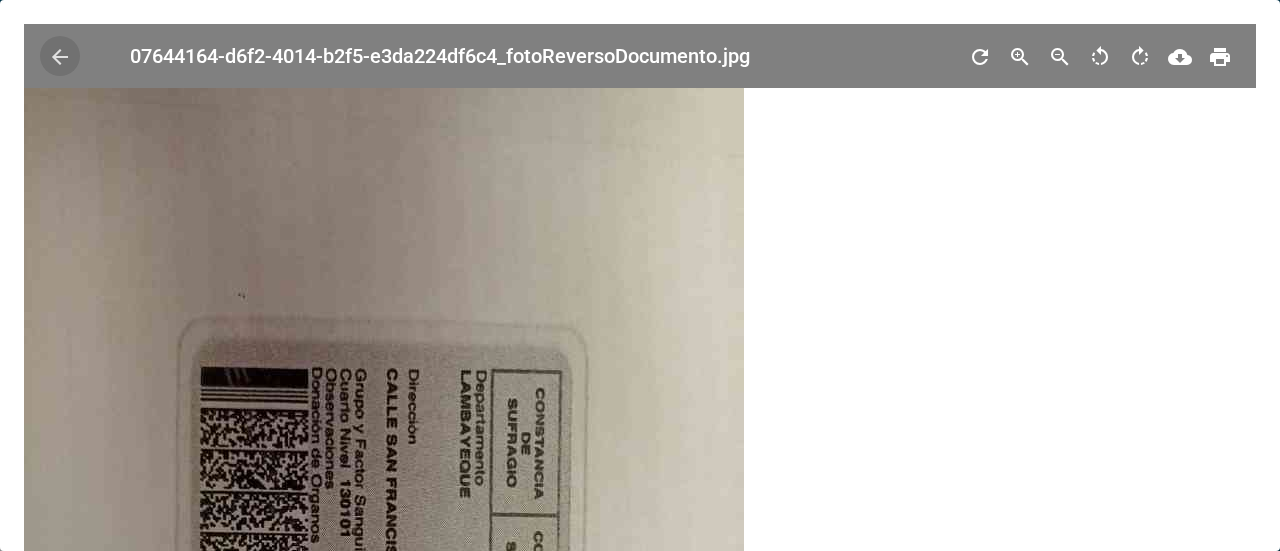 click on "arrow_back" at bounding box center (60, 56) 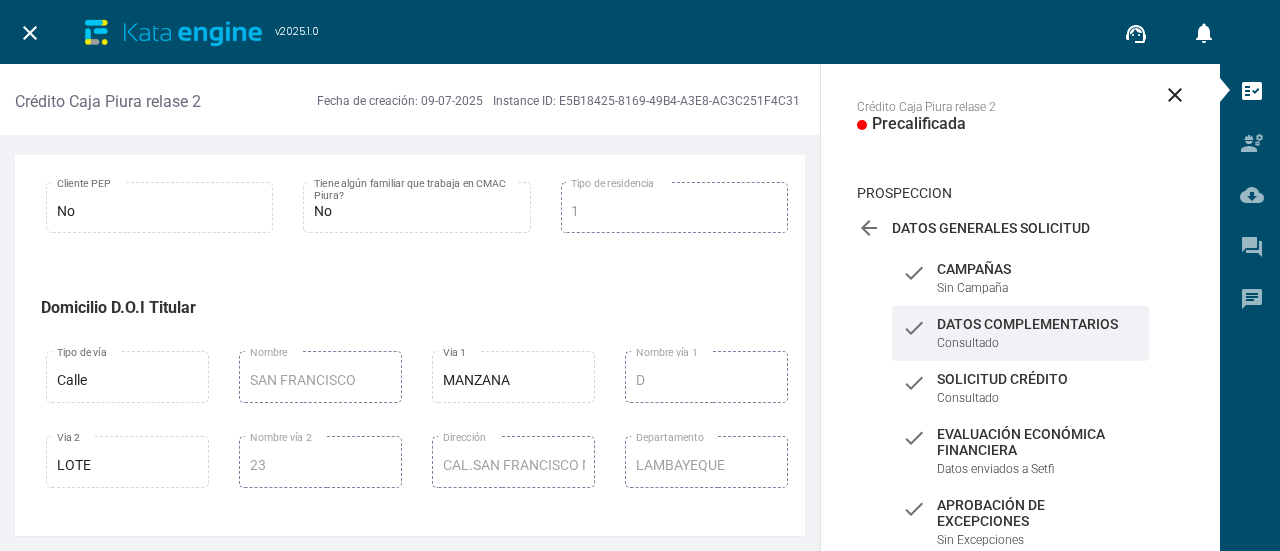 scroll, scrollTop: 6900, scrollLeft: 0, axis: vertical 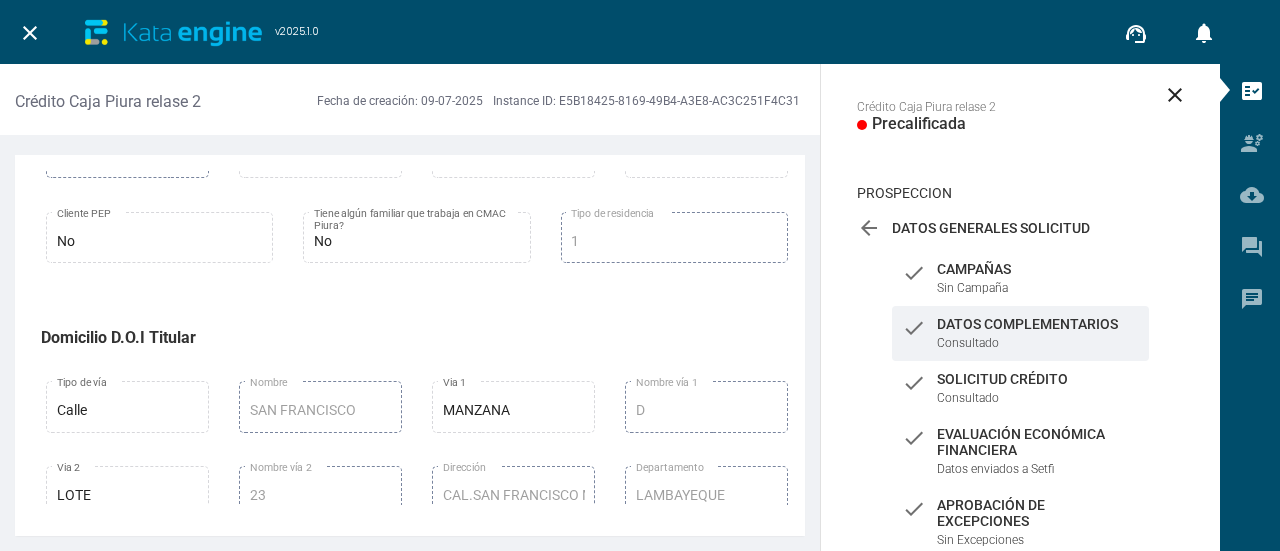 click on "1  Tipo de residencia" at bounding box center [674, 236] 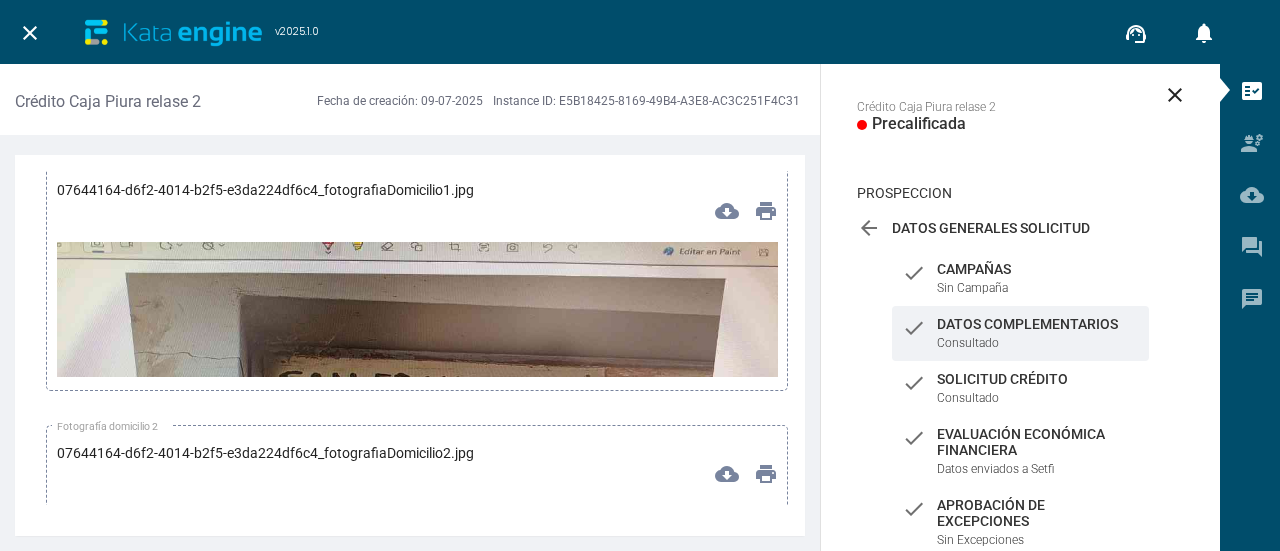 scroll, scrollTop: 8200, scrollLeft: 0, axis: vertical 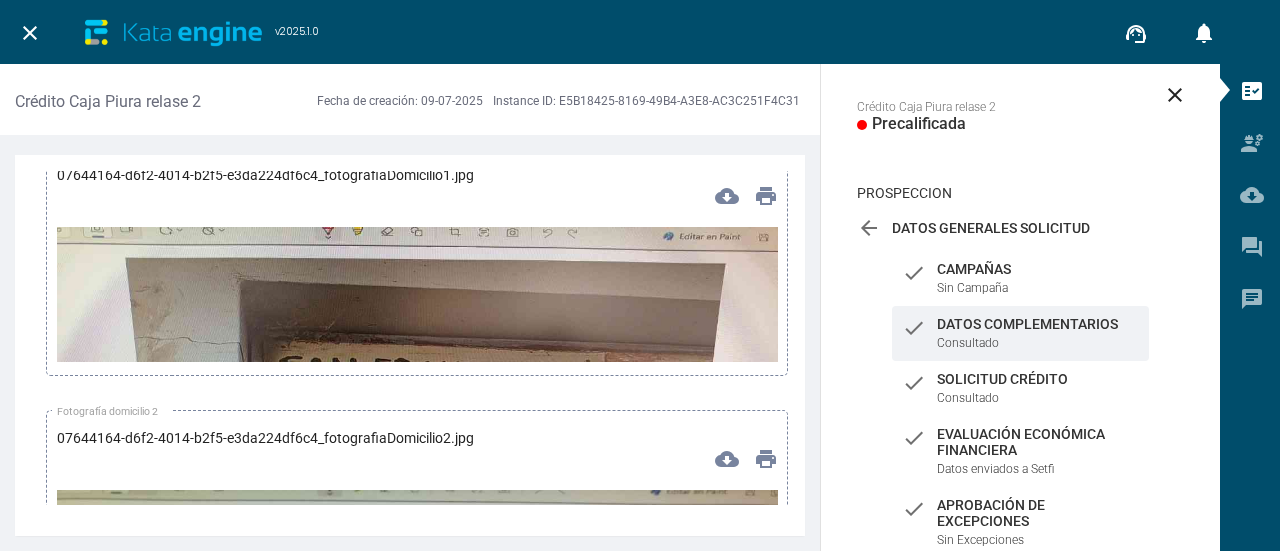 click at bounding box center [417, 430] 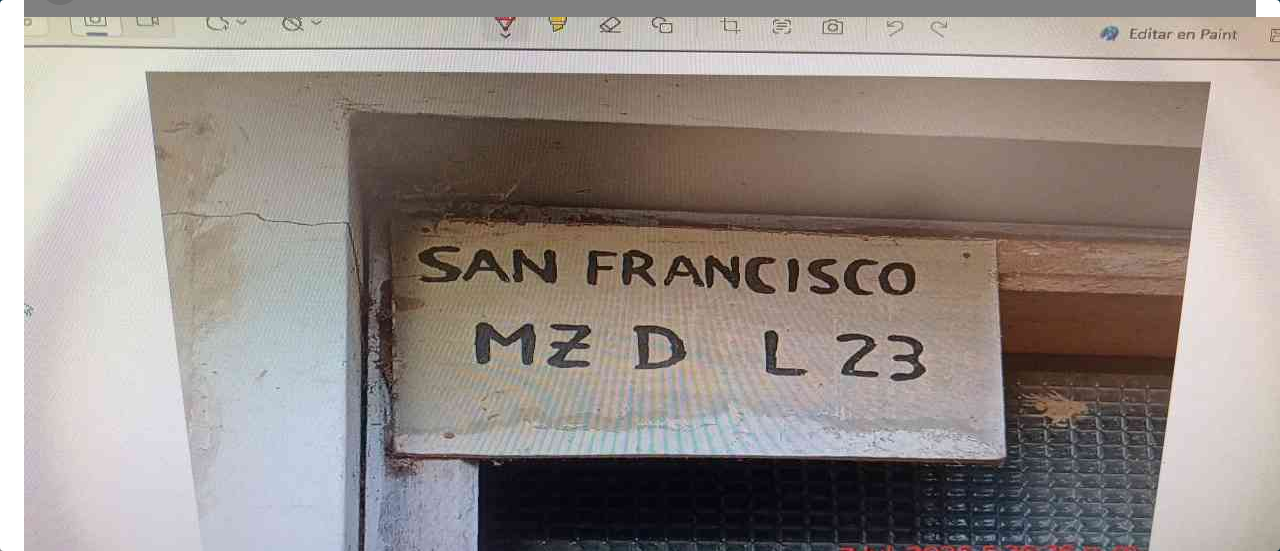 scroll, scrollTop: 0, scrollLeft: 0, axis: both 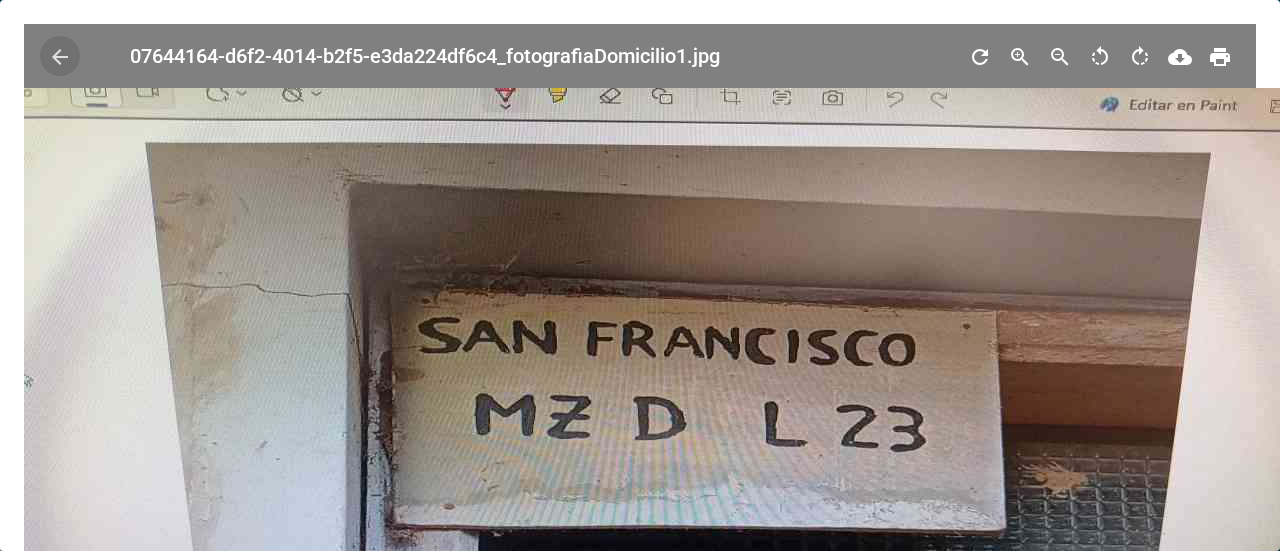 click on "arrow_back" at bounding box center (60, 57) 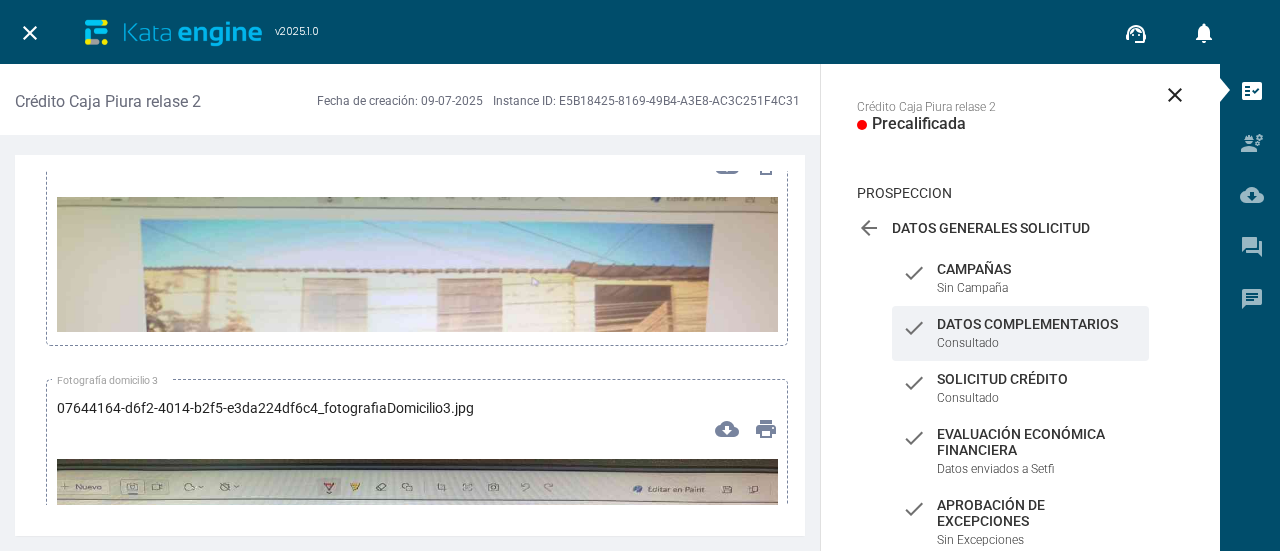 scroll, scrollTop: 8500, scrollLeft: 0, axis: vertical 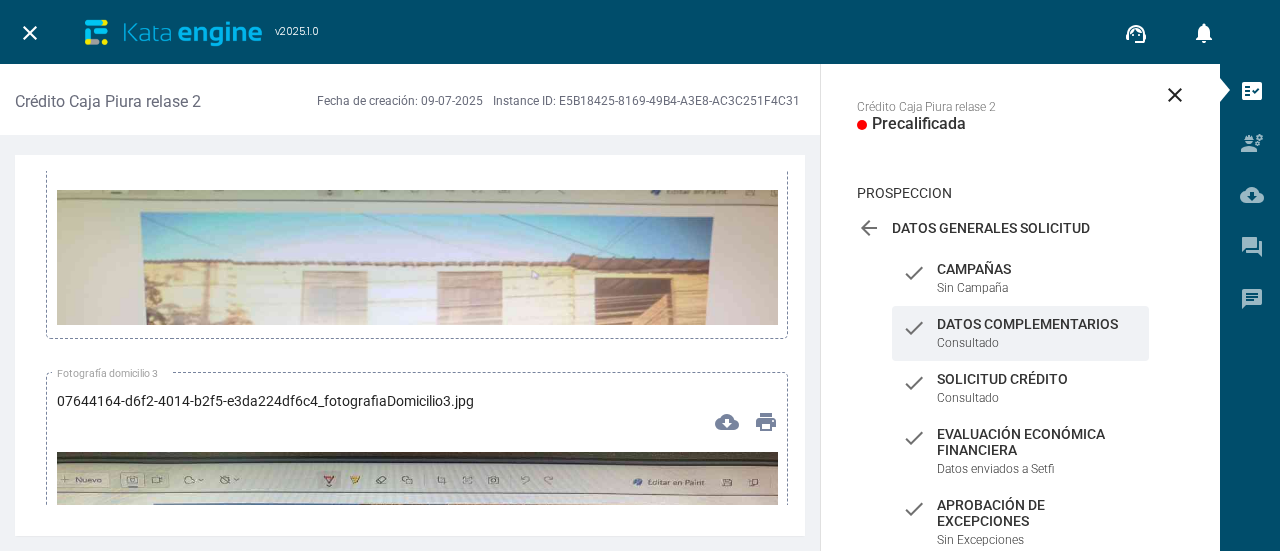 click at bounding box center (417, 393) 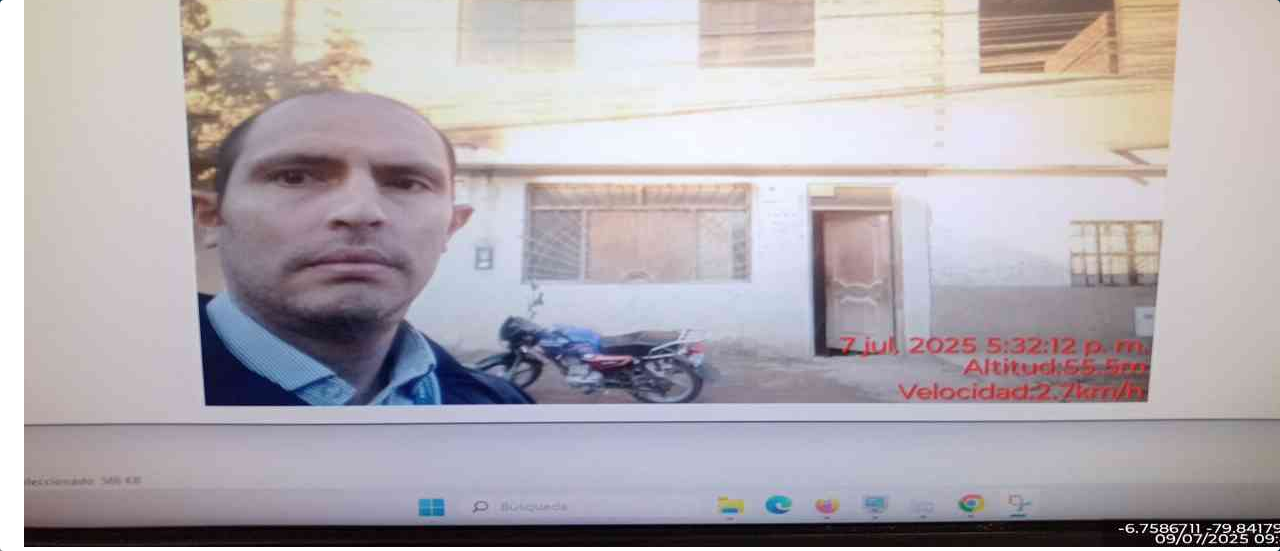 scroll, scrollTop: 0, scrollLeft: 0, axis: both 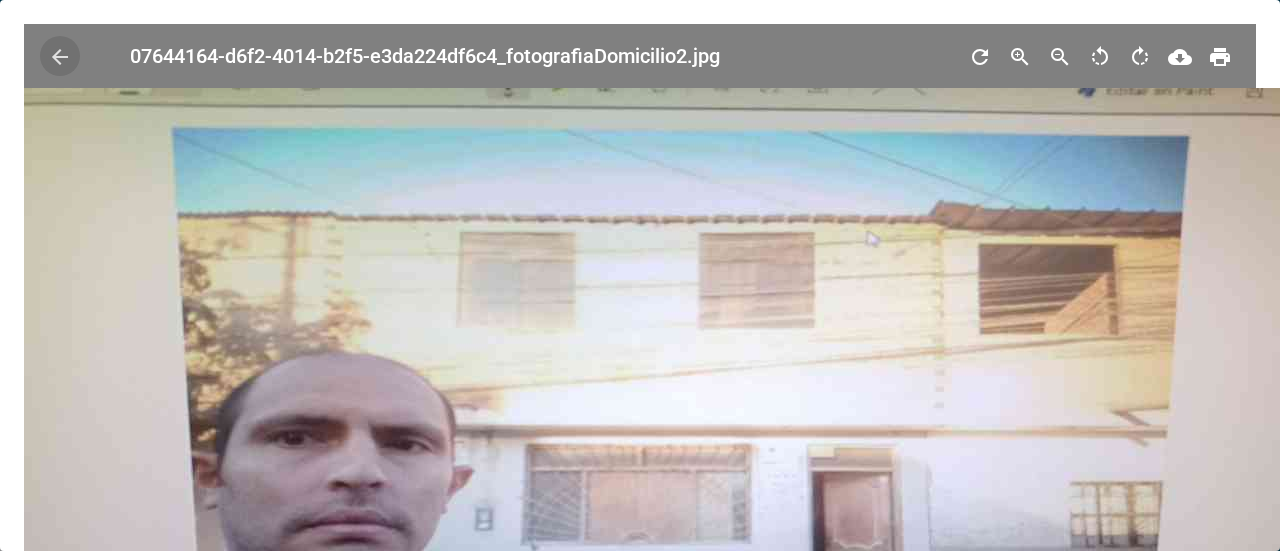 click on "arrow_back" at bounding box center (60, 57) 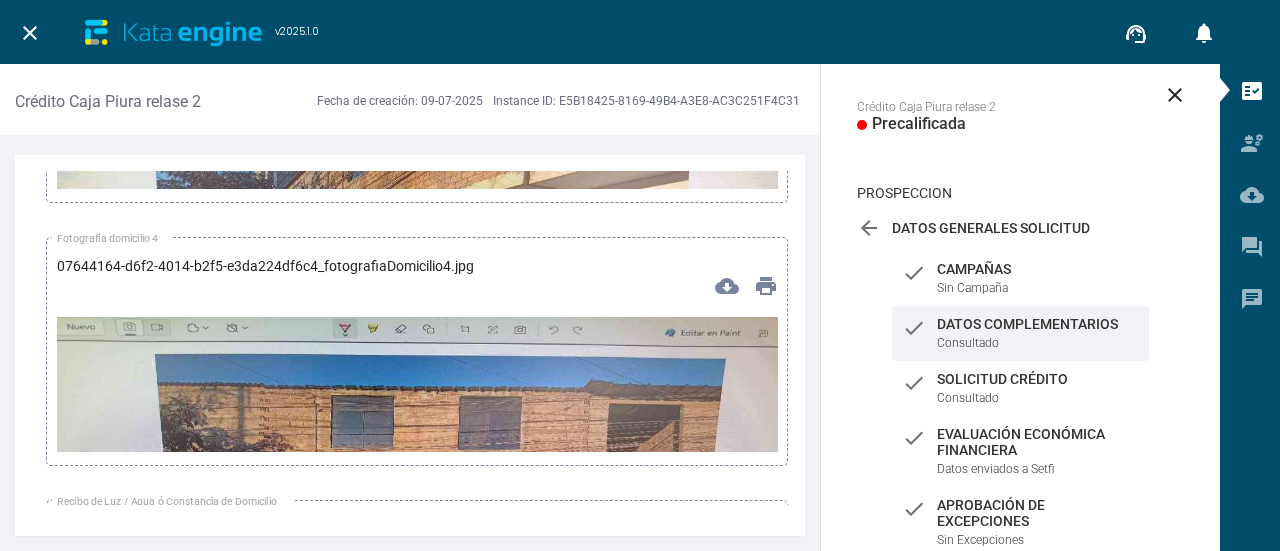 scroll, scrollTop: 8800, scrollLeft: 0, axis: vertical 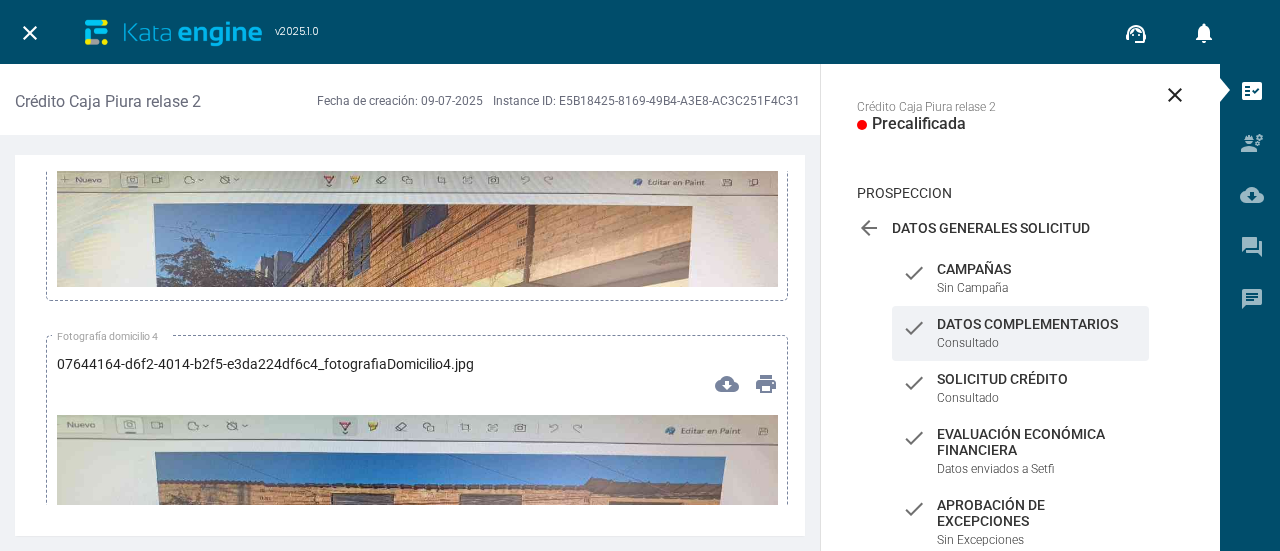 click at bounding box center [417, 355] 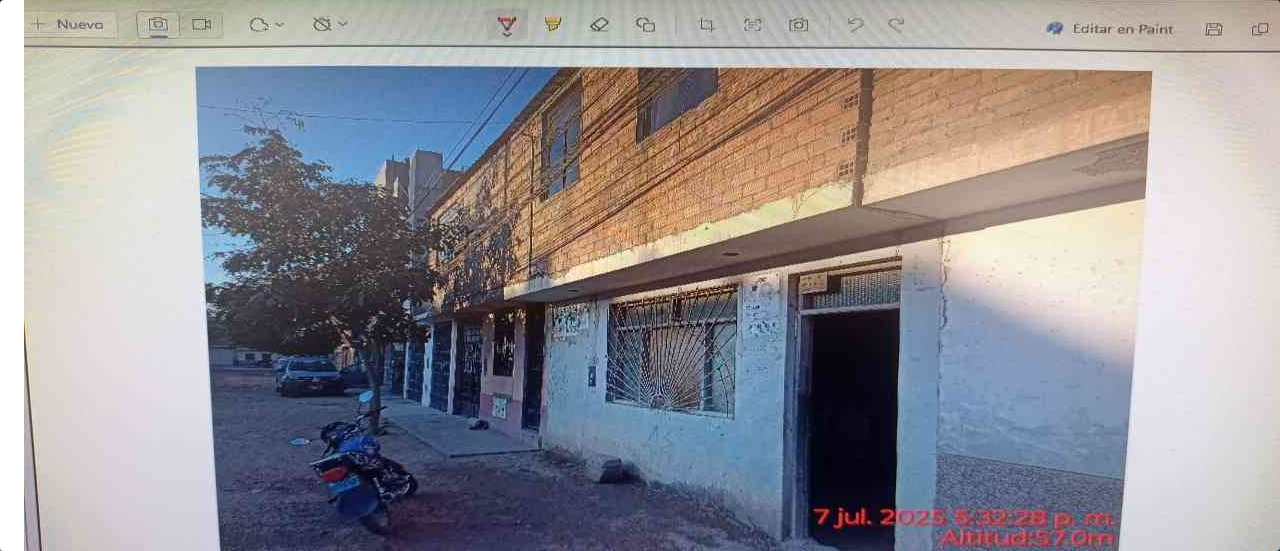 scroll, scrollTop: 0, scrollLeft: 0, axis: both 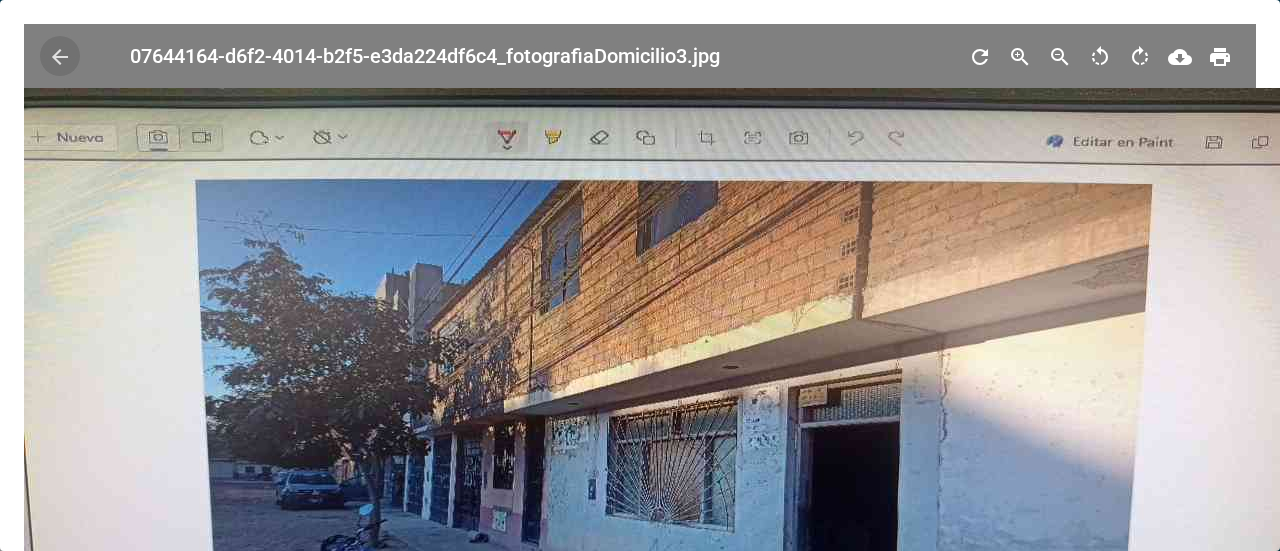 click on "arrow_back" at bounding box center (60, 57) 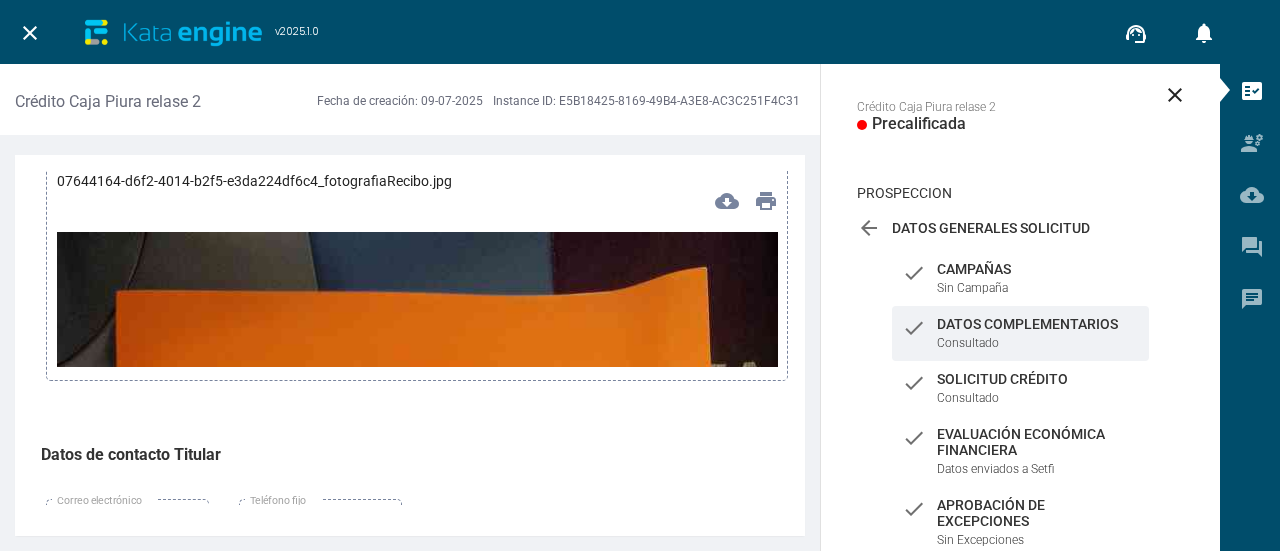 scroll, scrollTop: 9400, scrollLeft: 0, axis: vertical 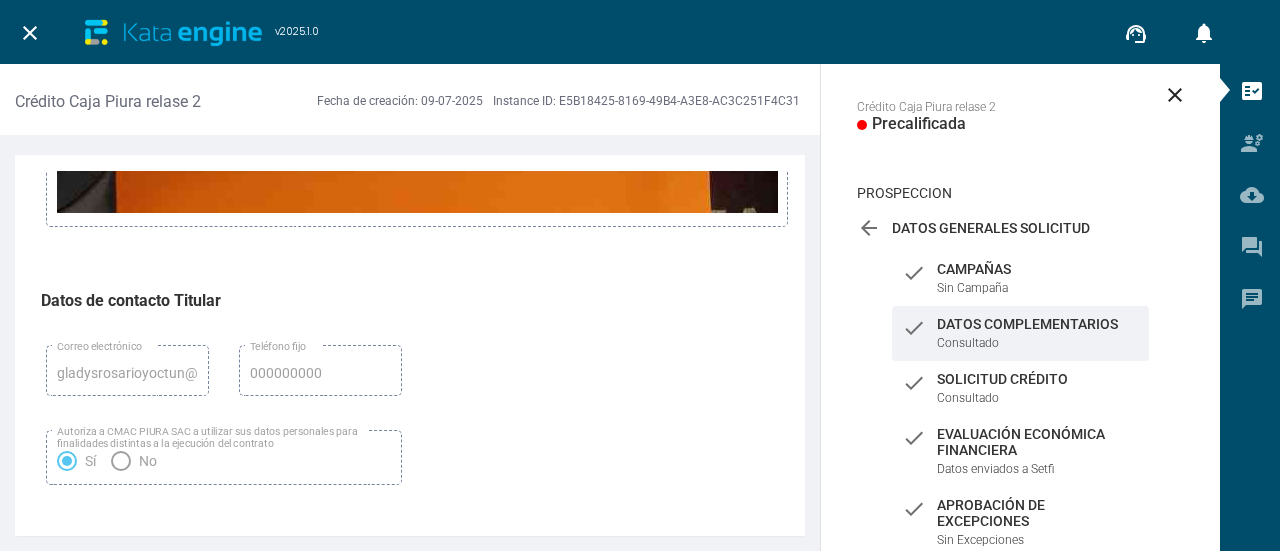 click at bounding box center [417, 719] 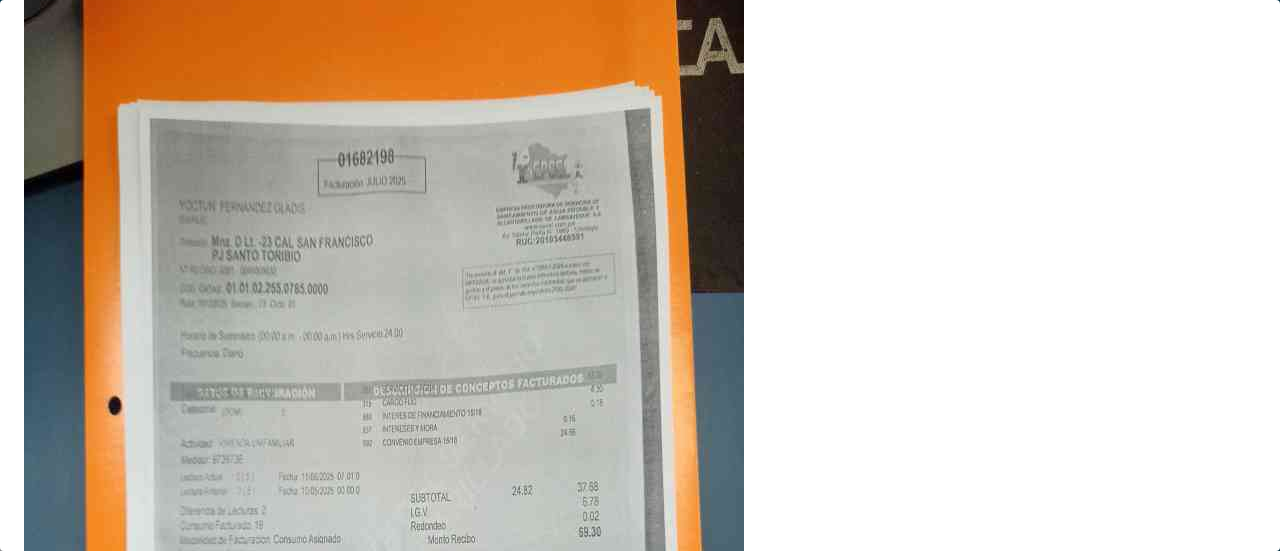 scroll, scrollTop: 0, scrollLeft: 0, axis: both 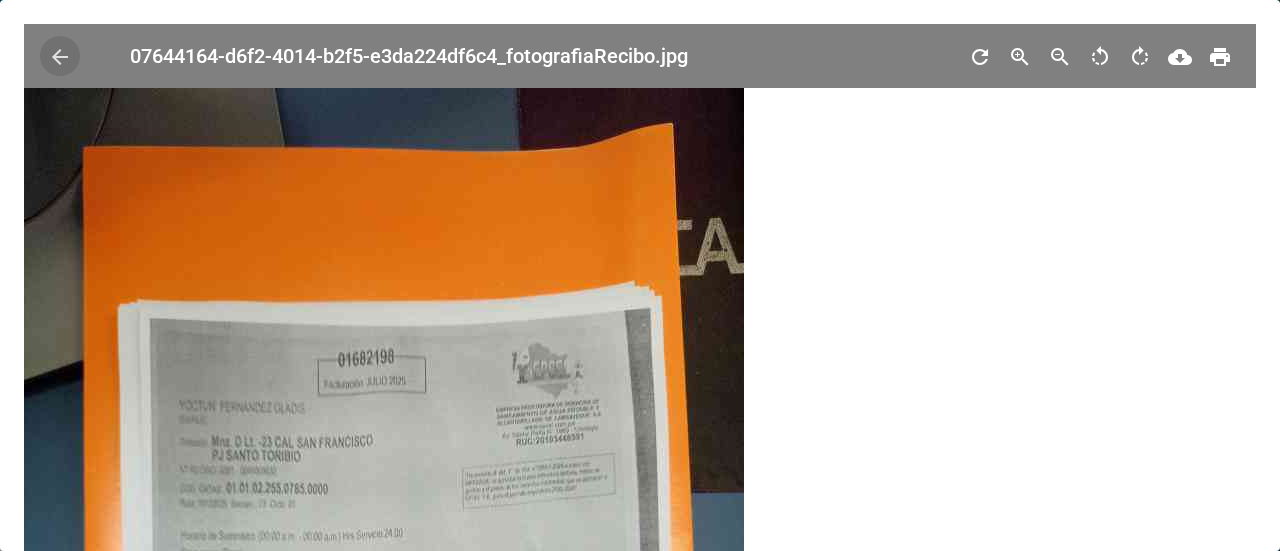 click on "arrow_back" at bounding box center (60, 56) 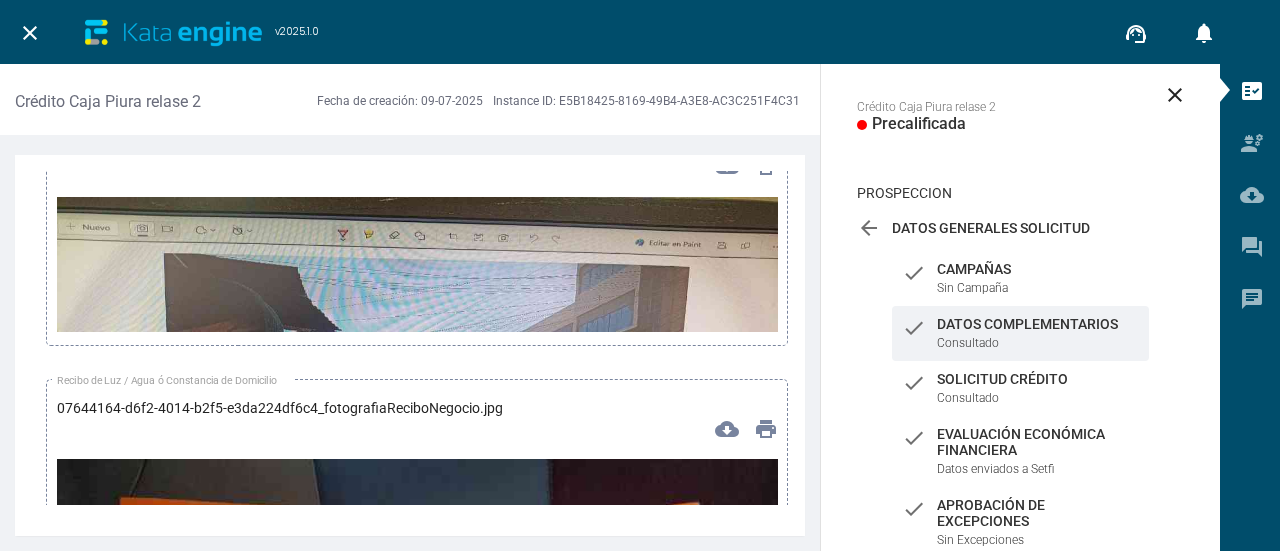scroll, scrollTop: 13700, scrollLeft: 0, axis: vertical 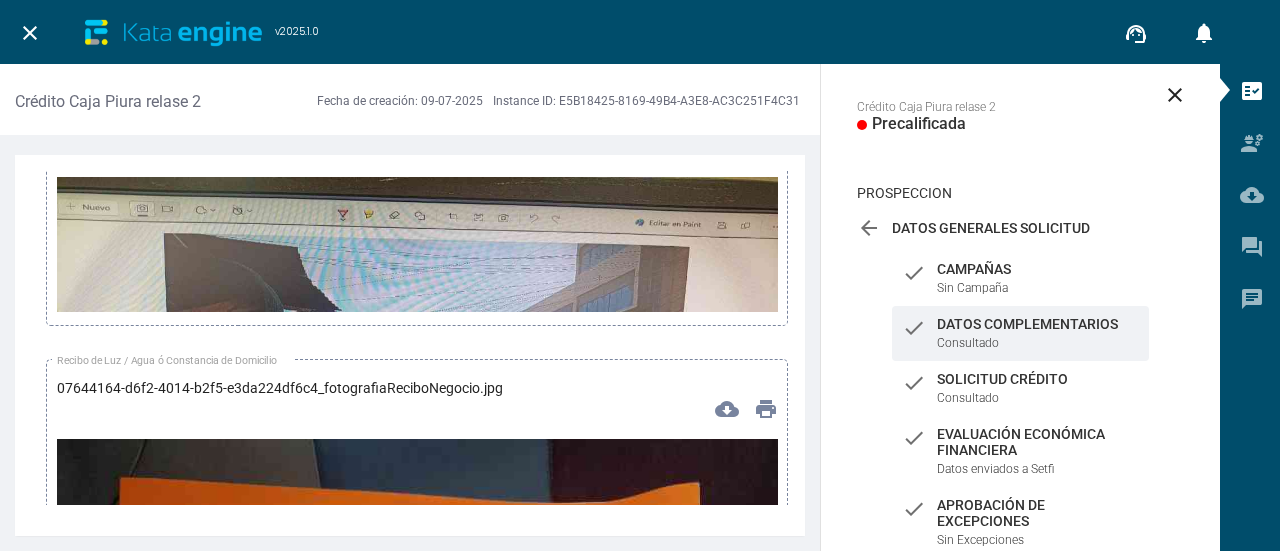 click at bounding box center (417, 380) 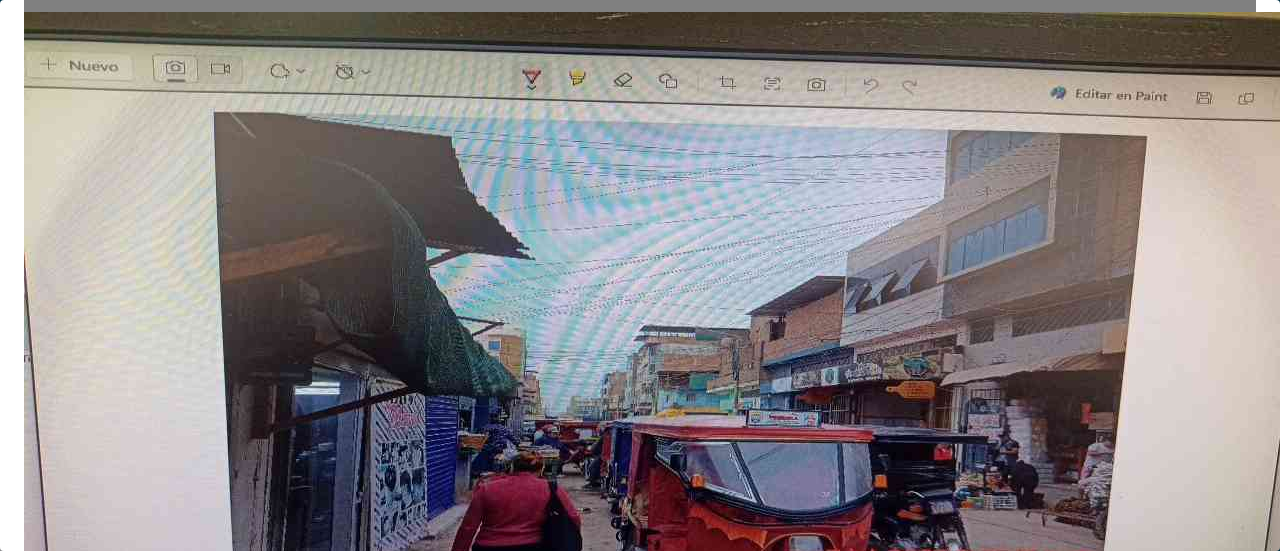 scroll, scrollTop: 0, scrollLeft: 0, axis: both 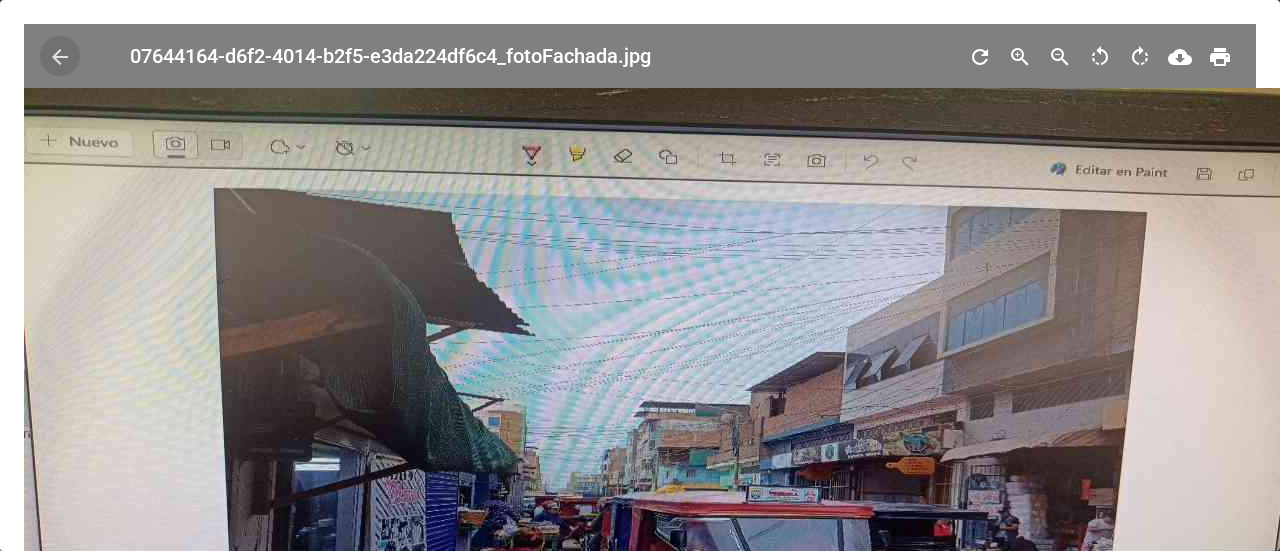 click on "arrow_back" at bounding box center (60, 56) 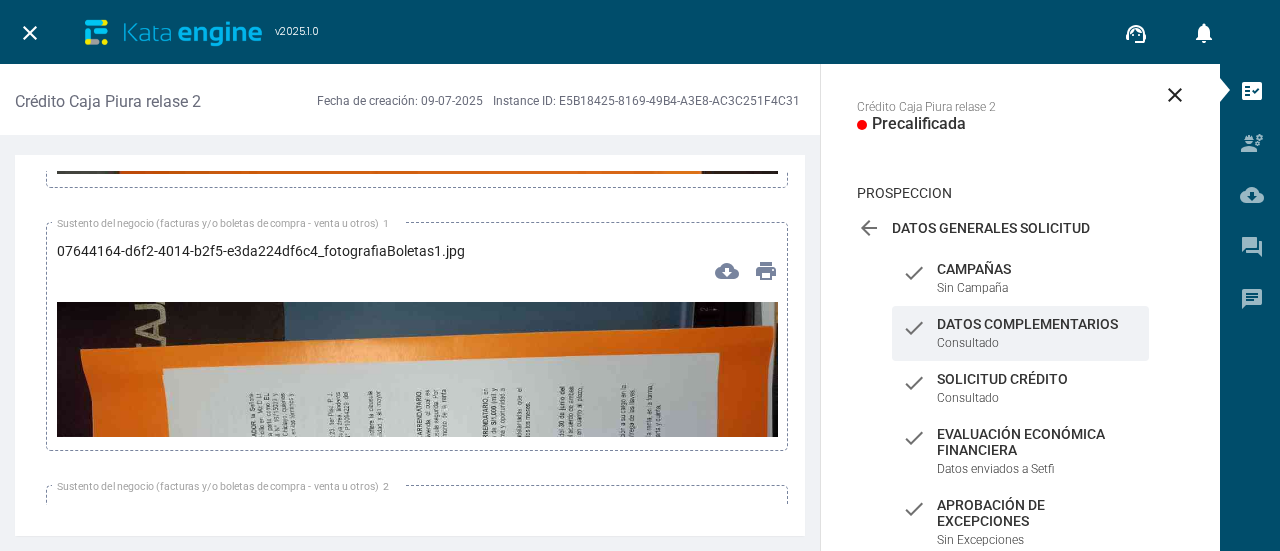 scroll, scrollTop: 13900, scrollLeft: 0, axis: vertical 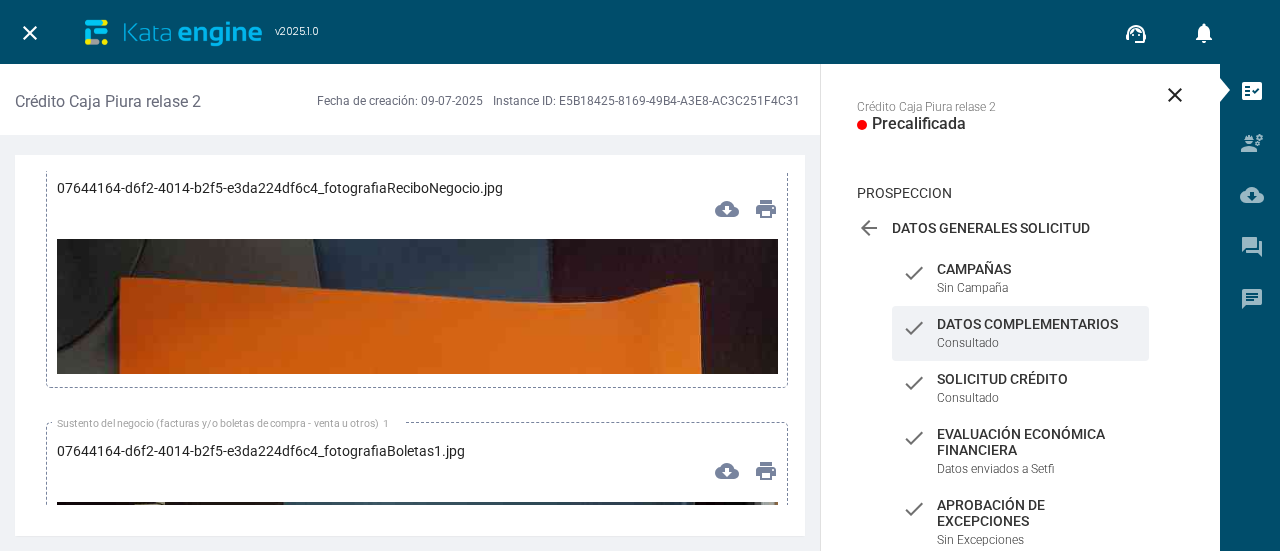 click at bounding box center (417, 880) 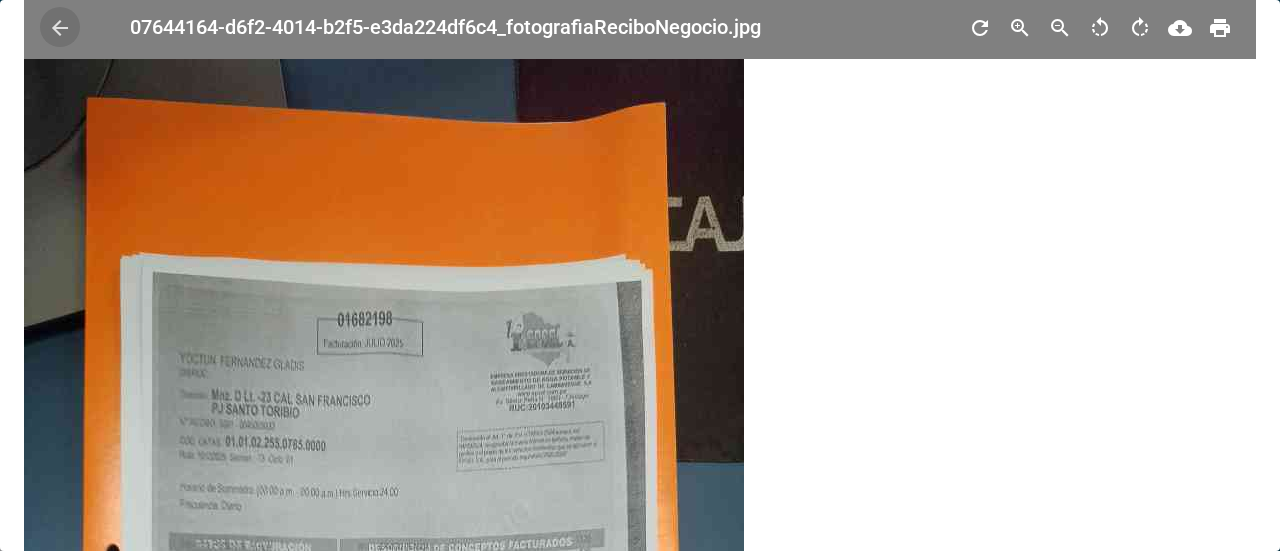 scroll, scrollTop: 0, scrollLeft: 0, axis: both 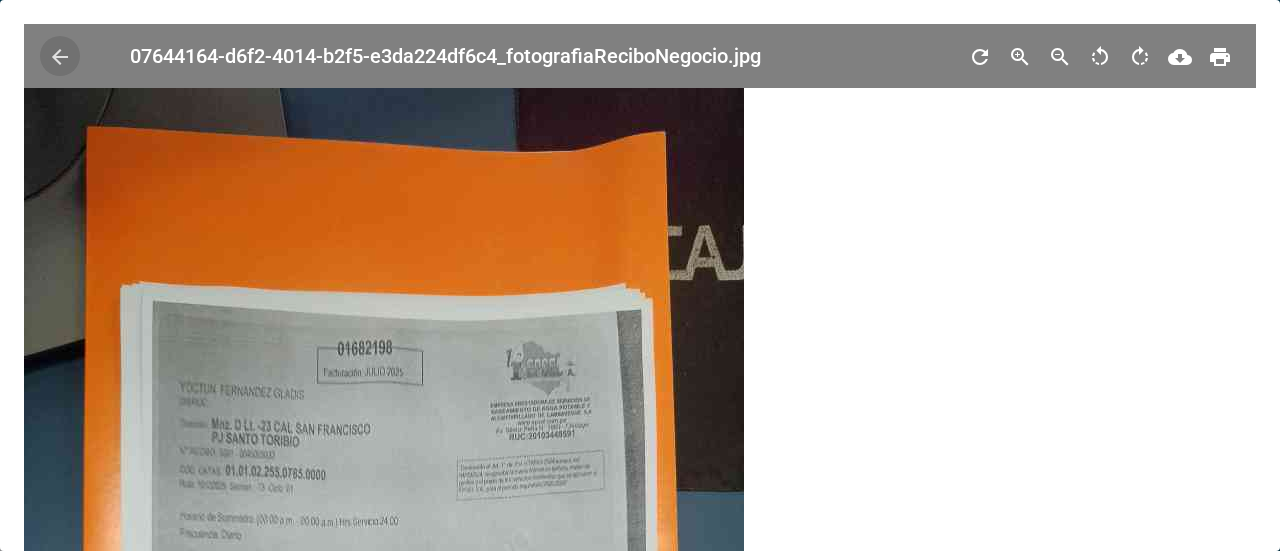 click on "arrow_back" at bounding box center (60, 57) 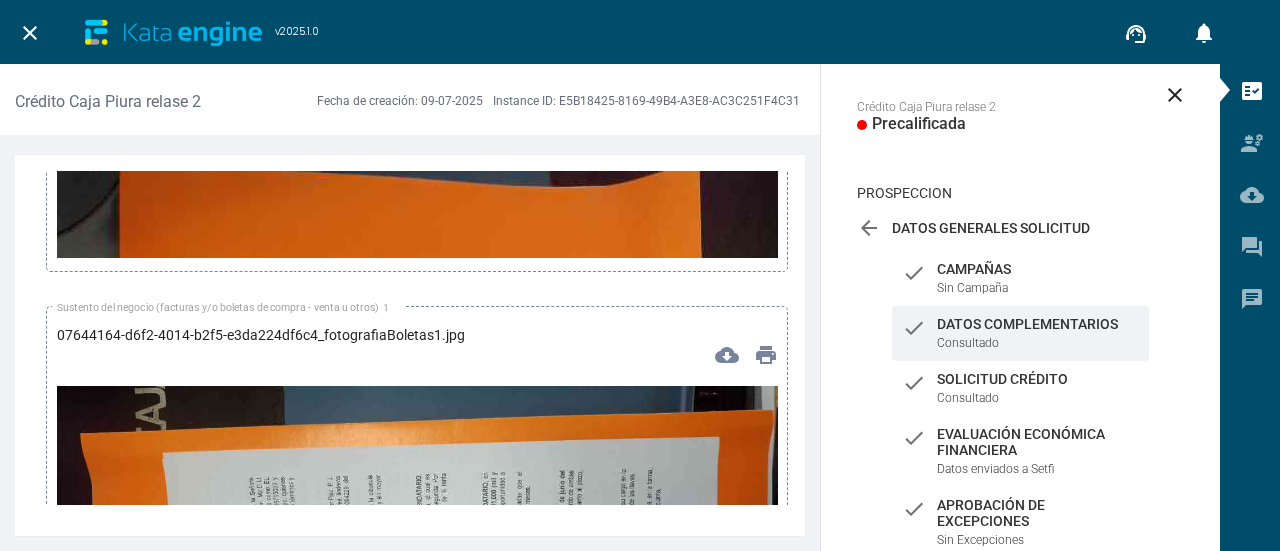 scroll, scrollTop: 14200, scrollLeft: 0, axis: vertical 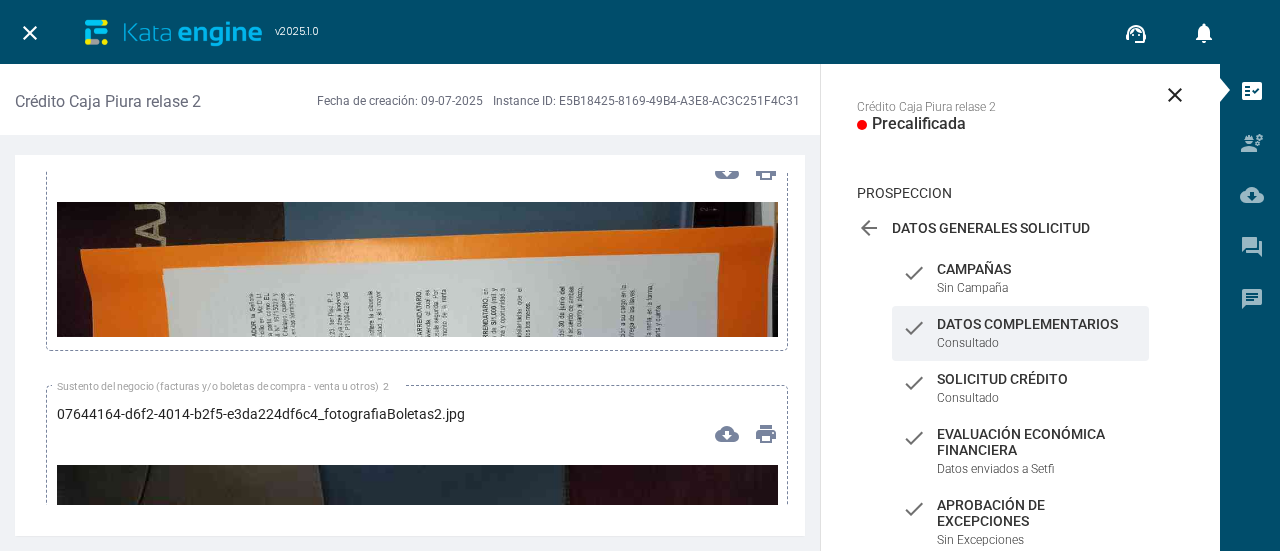 click at bounding box center [417, 405] 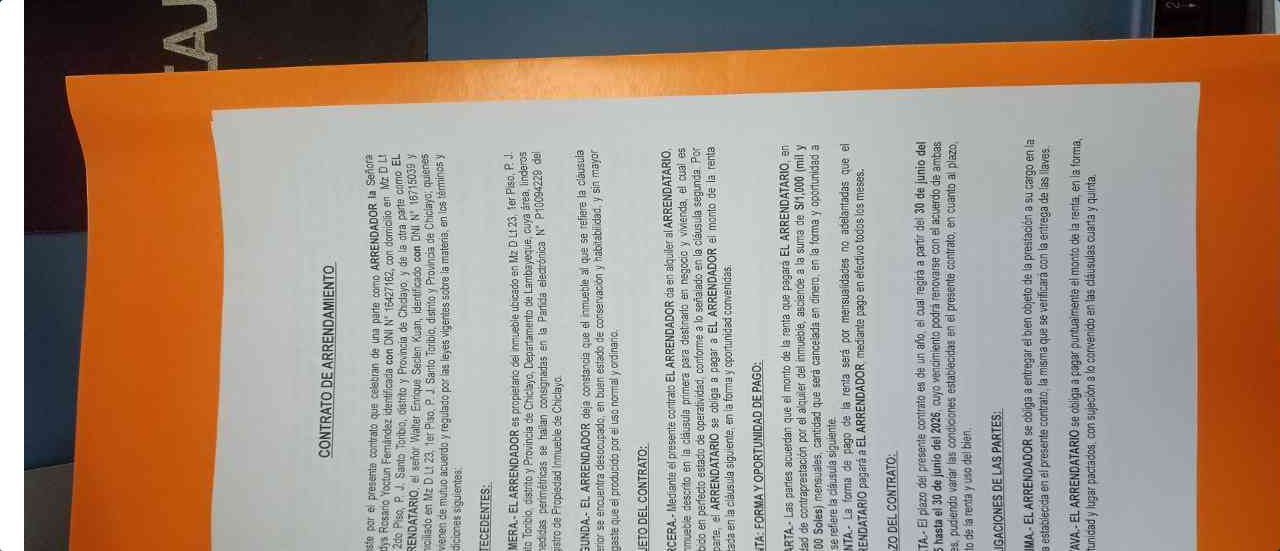 scroll, scrollTop: 0, scrollLeft: 0, axis: both 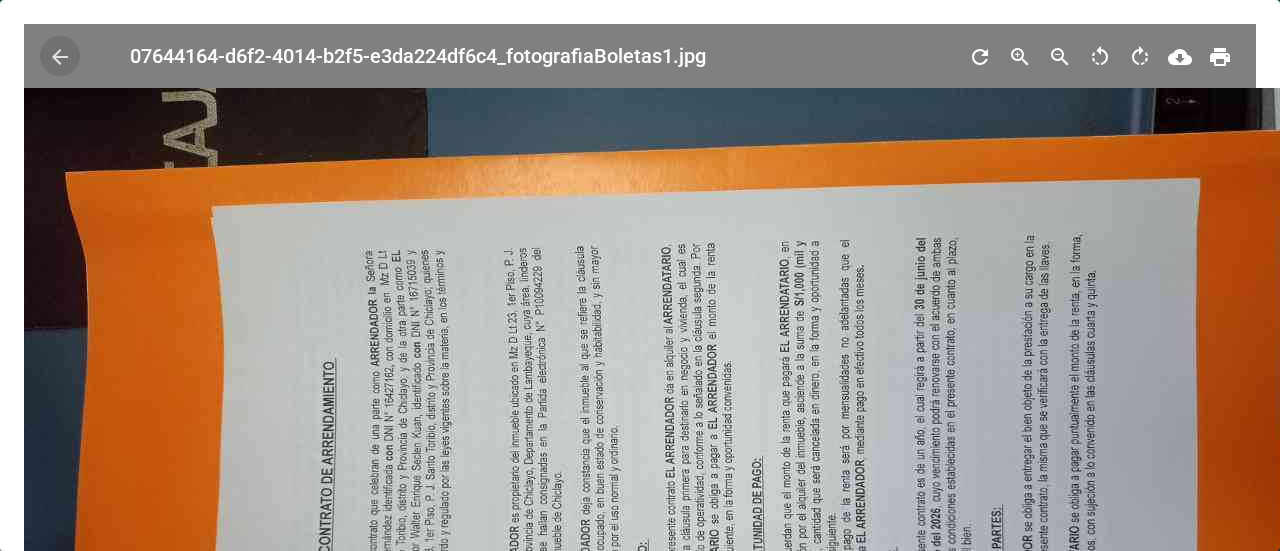 click on "arrow_back" at bounding box center (60, 57) 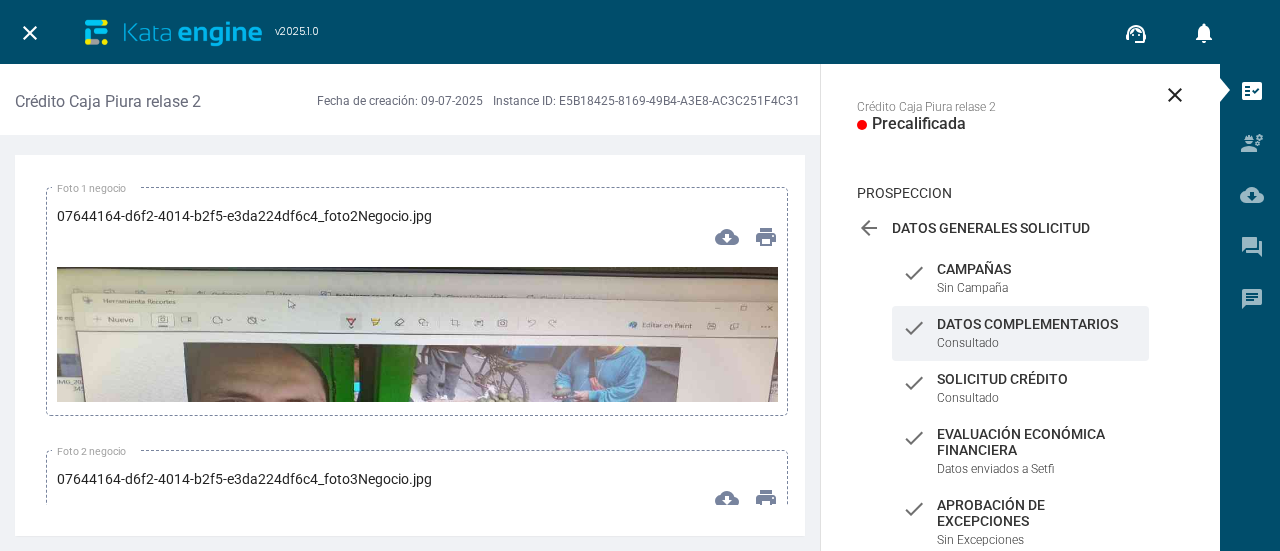 scroll, scrollTop: 15400, scrollLeft: 0, axis: vertical 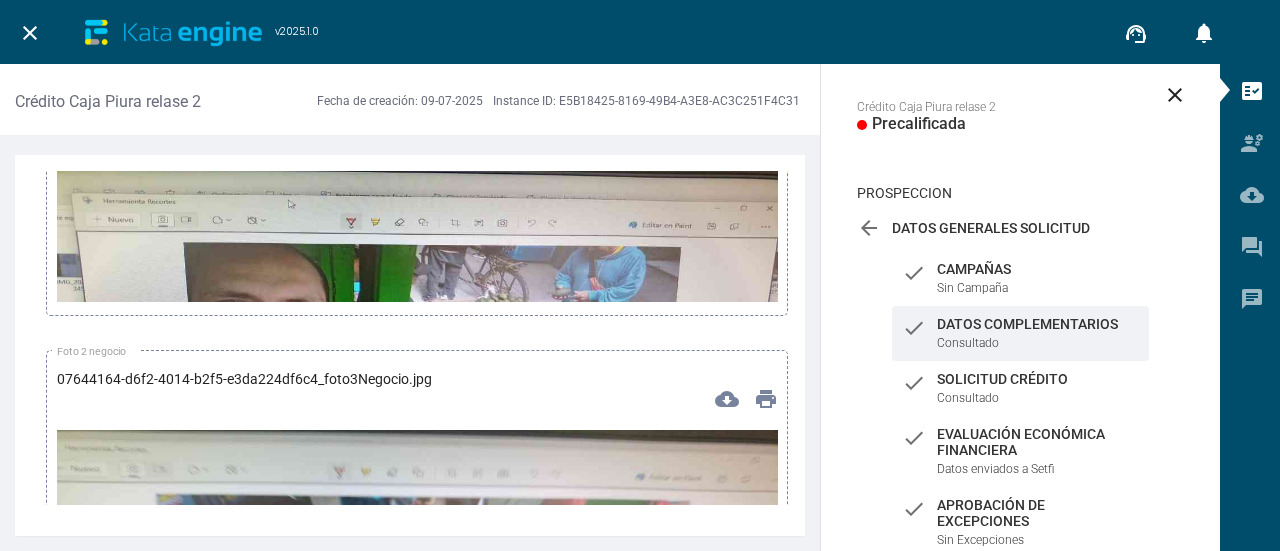 click at bounding box center [417, 370] 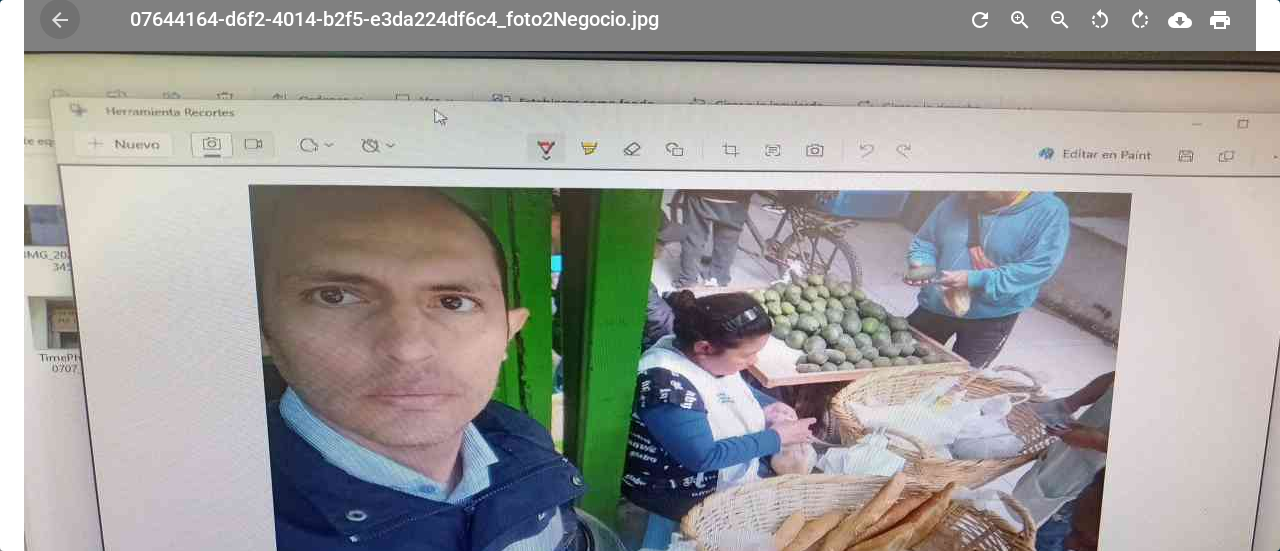 scroll, scrollTop: 0, scrollLeft: 0, axis: both 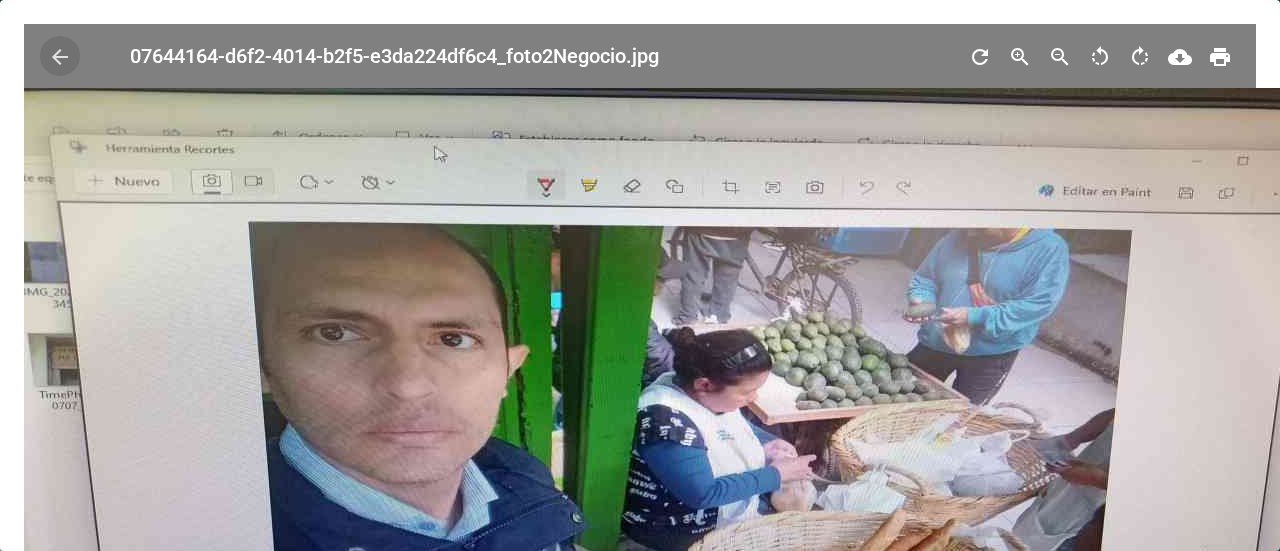 click on "arrow_back" at bounding box center [60, 57] 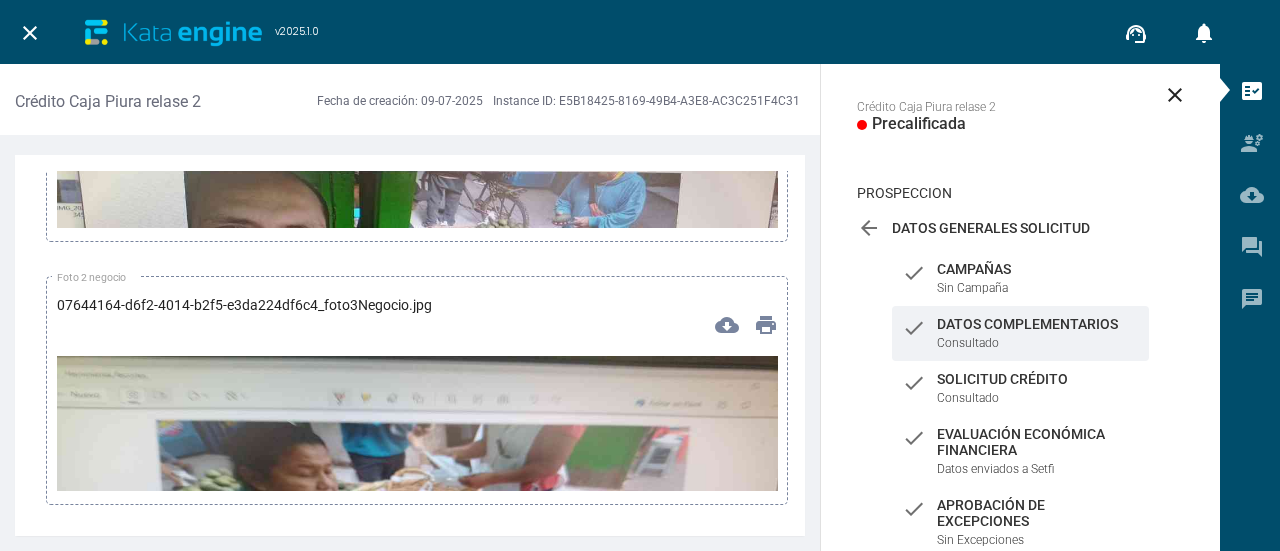 scroll, scrollTop: 15700, scrollLeft: 0, axis: vertical 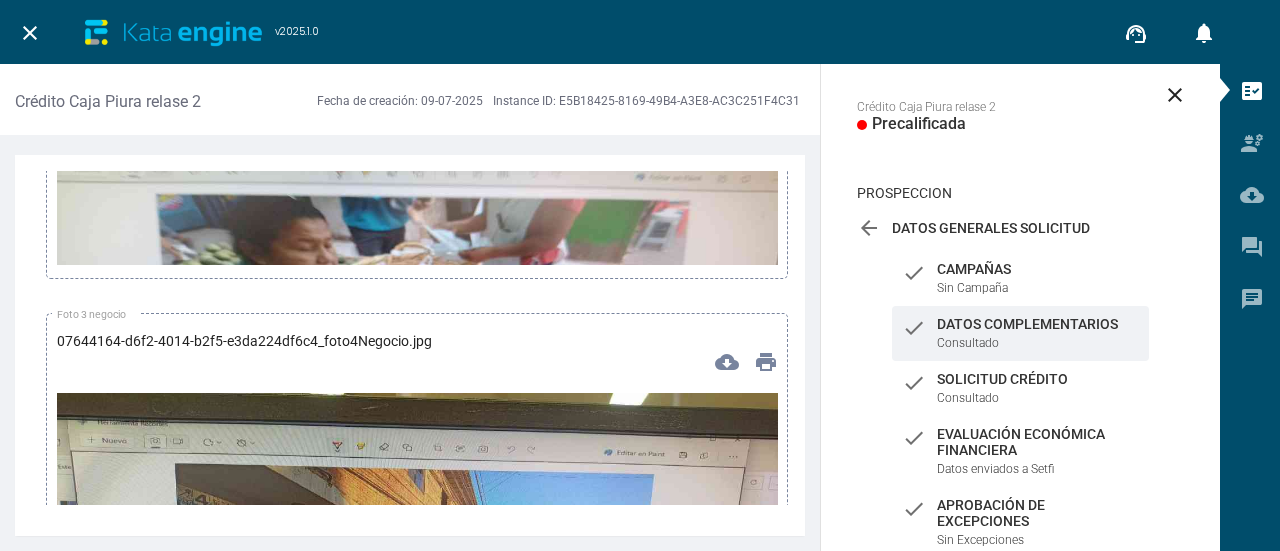 click at bounding box center [417, 333] 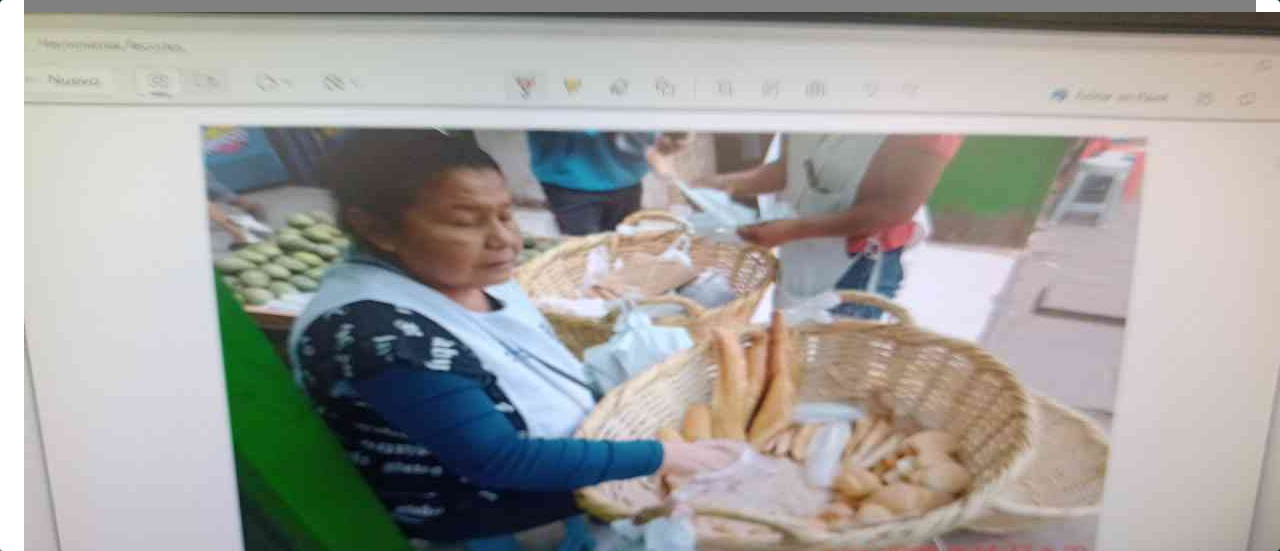scroll, scrollTop: 0, scrollLeft: 0, axis: both 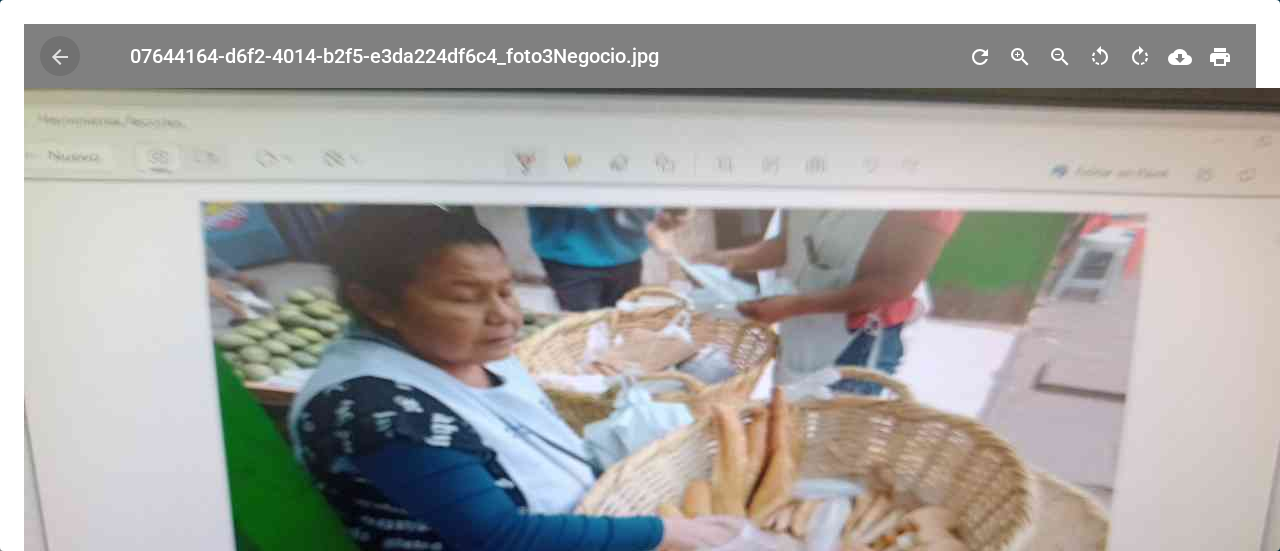 click on "arrow_back" at bounding box center (60, 56) 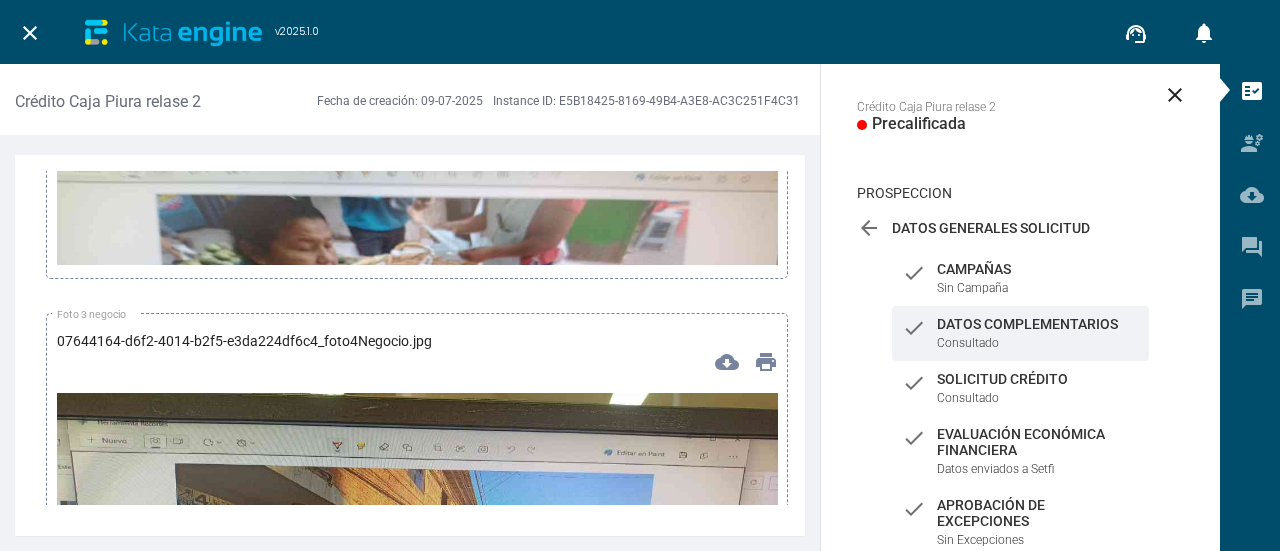 scroll, scrollTop: 15900, scrollLeft: 0, axis: vertical 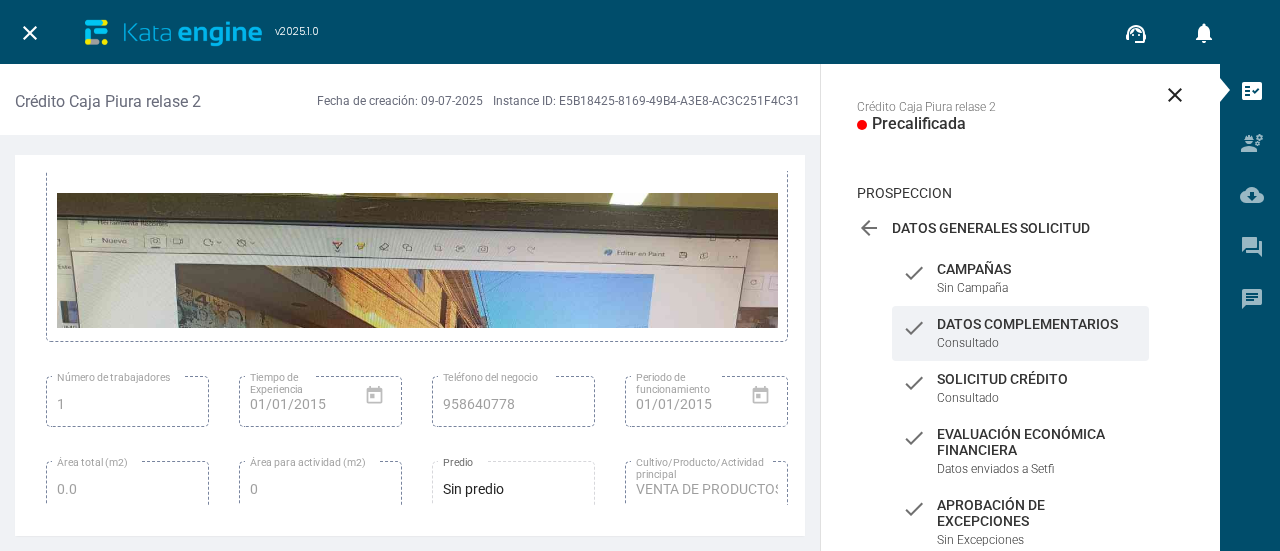 click at bounding box center (417, 396) 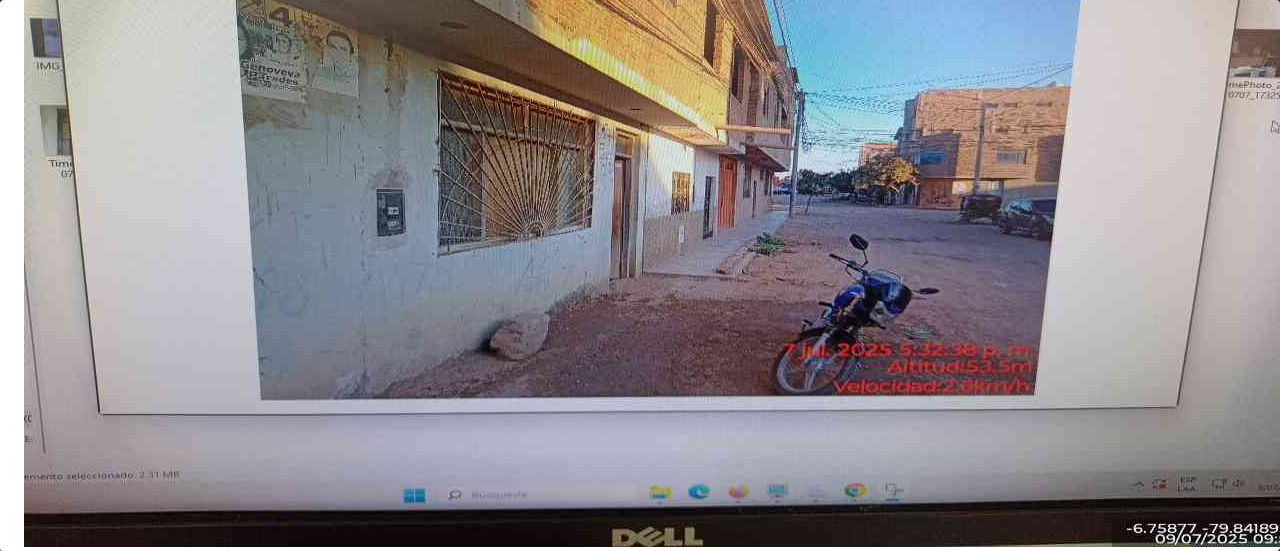 scroll, scrollTop: 0, scrollLeft: 0, axis: both 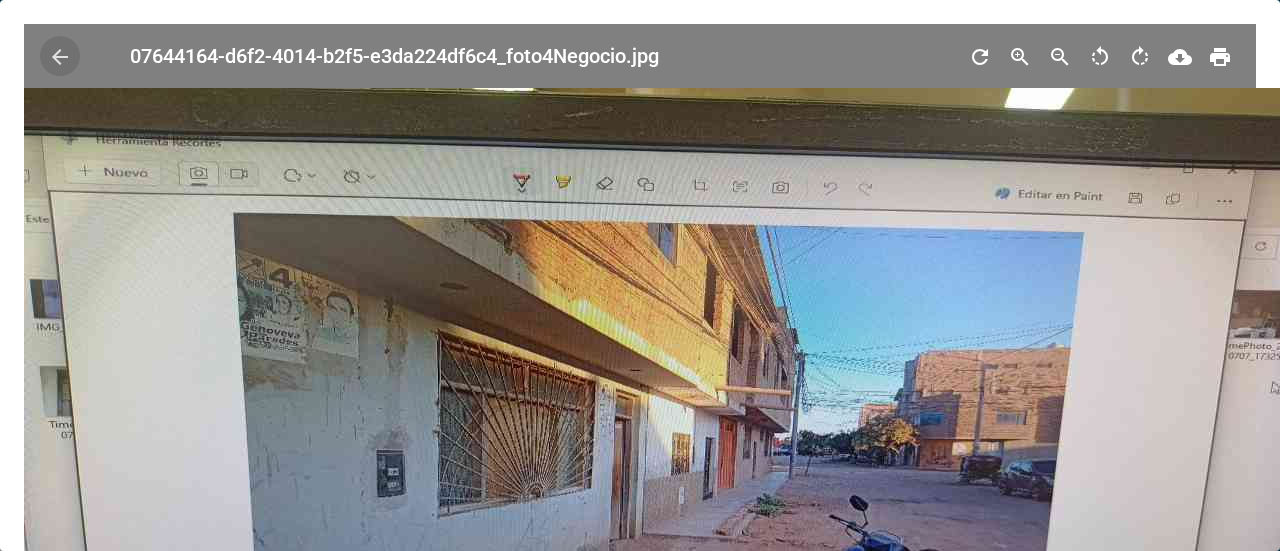 click on "arrow_back" at bounding box center (60, 57) 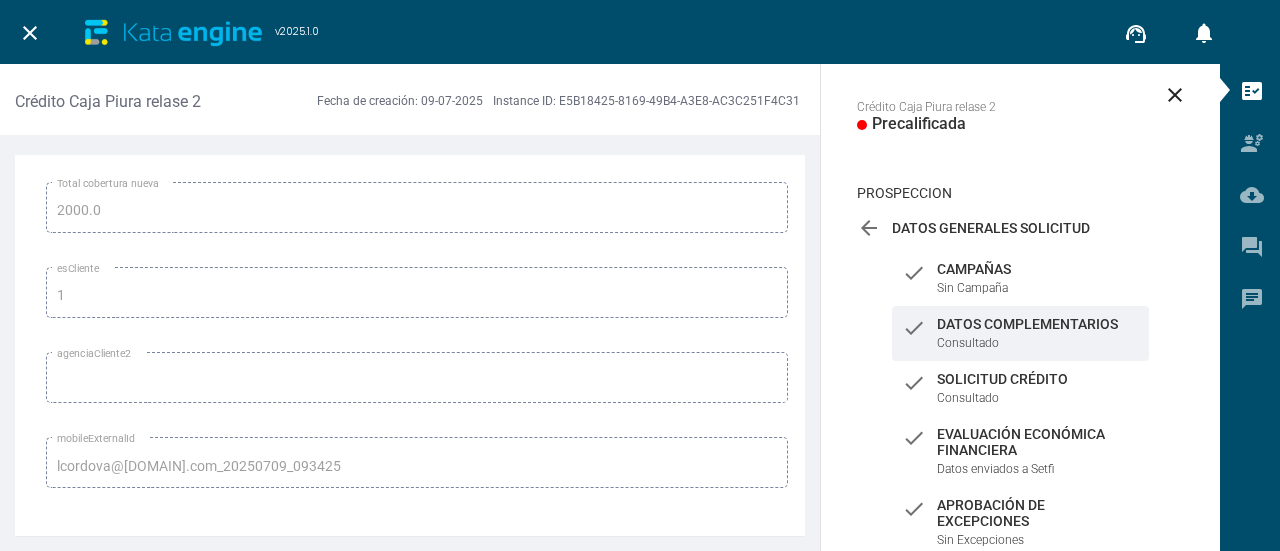 scroll, scrollTop: 18593, scrollLeft: 0, axis: vertical 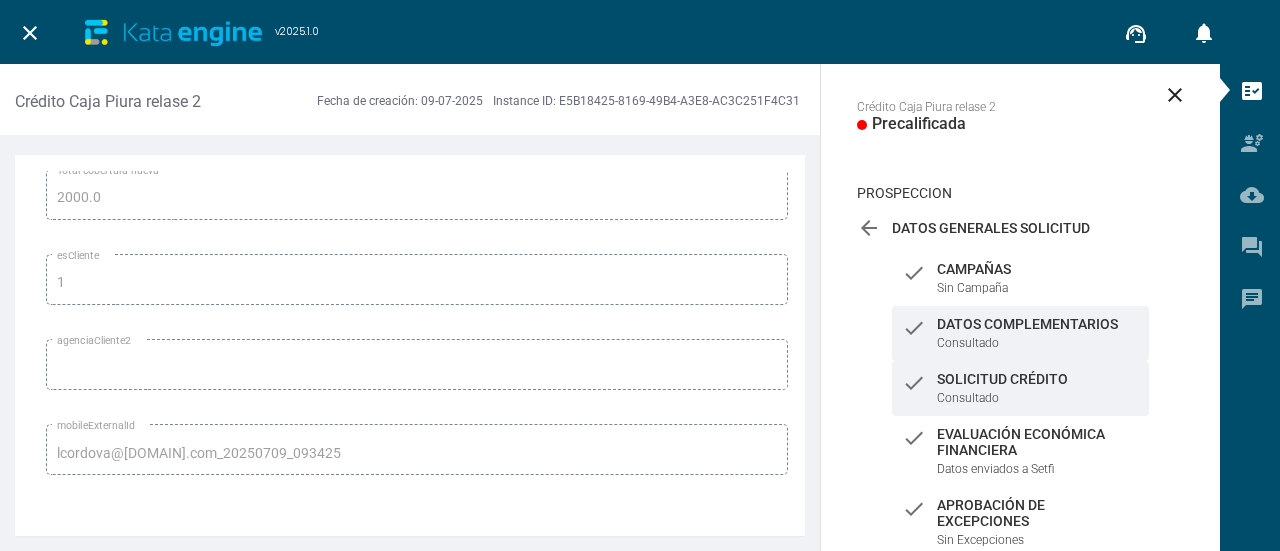 click on "check Solicitud Crédito Consultado" at bounding box center (1020, 278) 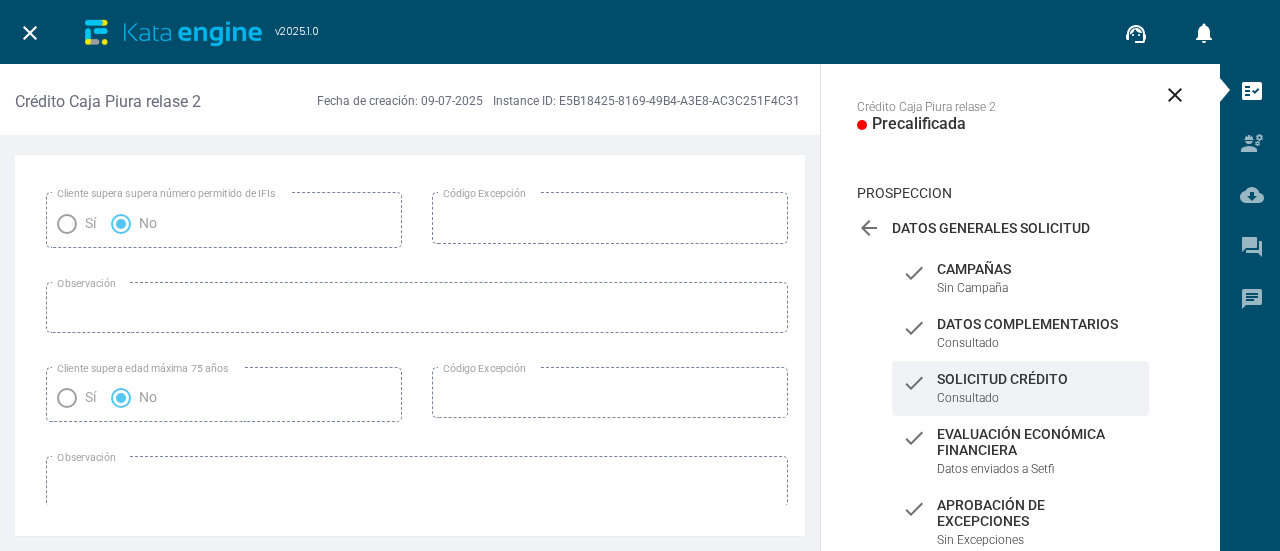 scroll, scrollTop: 2785, scrollLeft: 0, axis: vertical 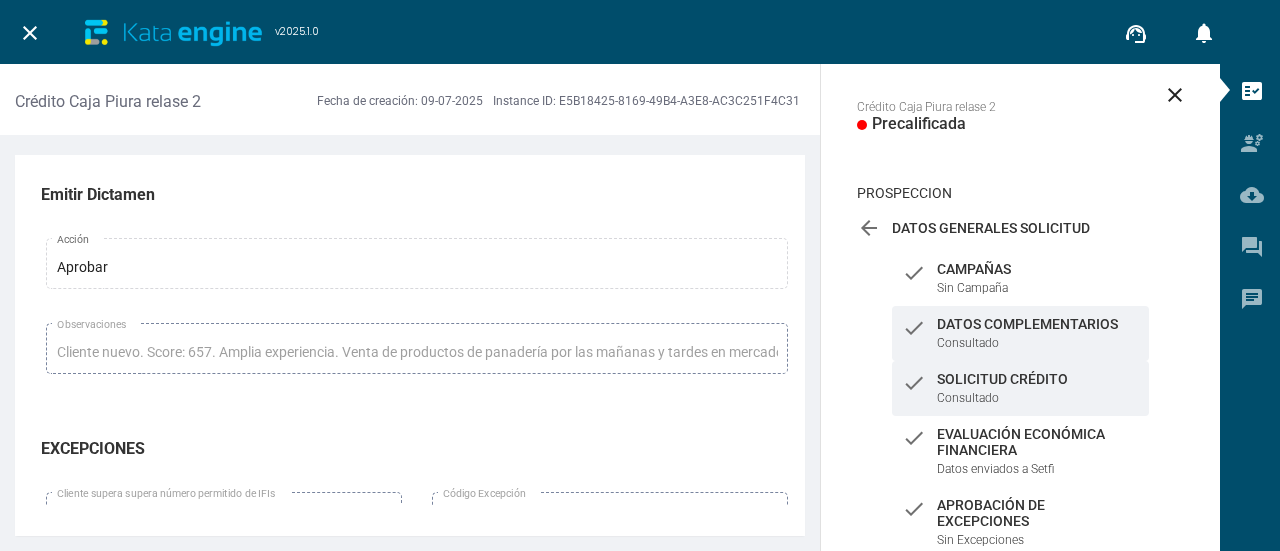 click on "Datos Complementarios" at bounding box center (1038, 269) 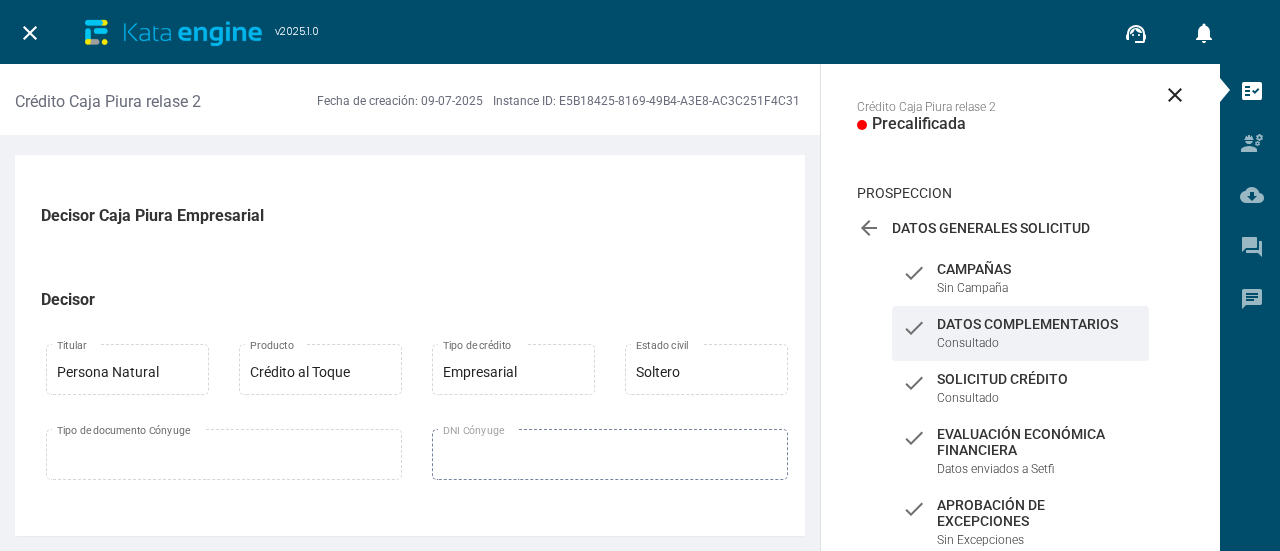 scroll, scrollTop: 1700, scrollLeft: 0, axis: vertical 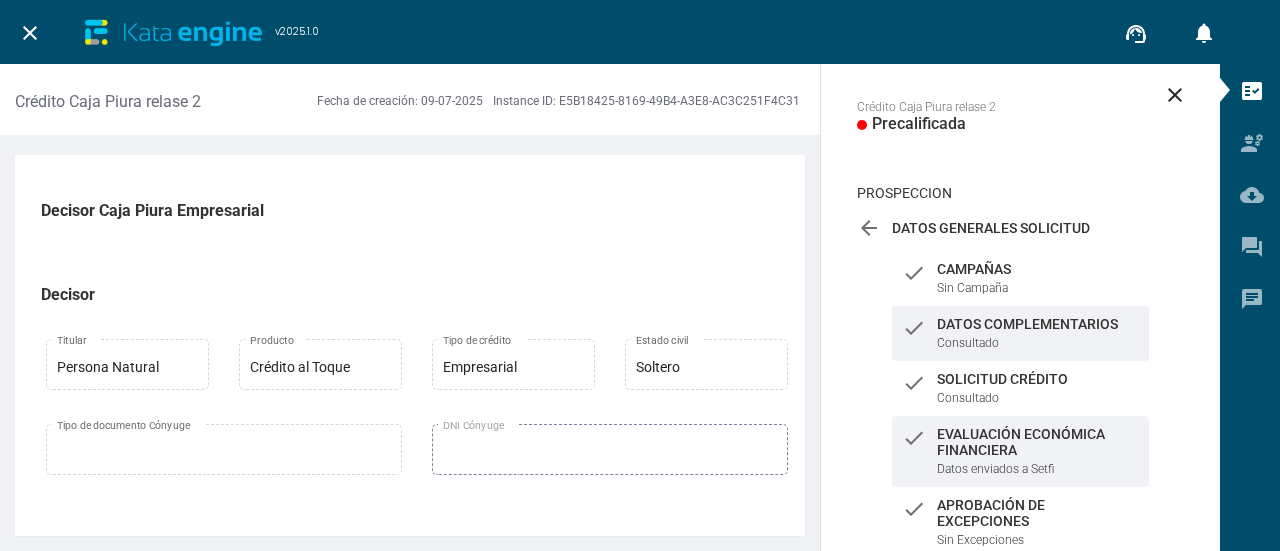 click on "Evaluación Económica Financiera" at bounding box center (1038, 269) 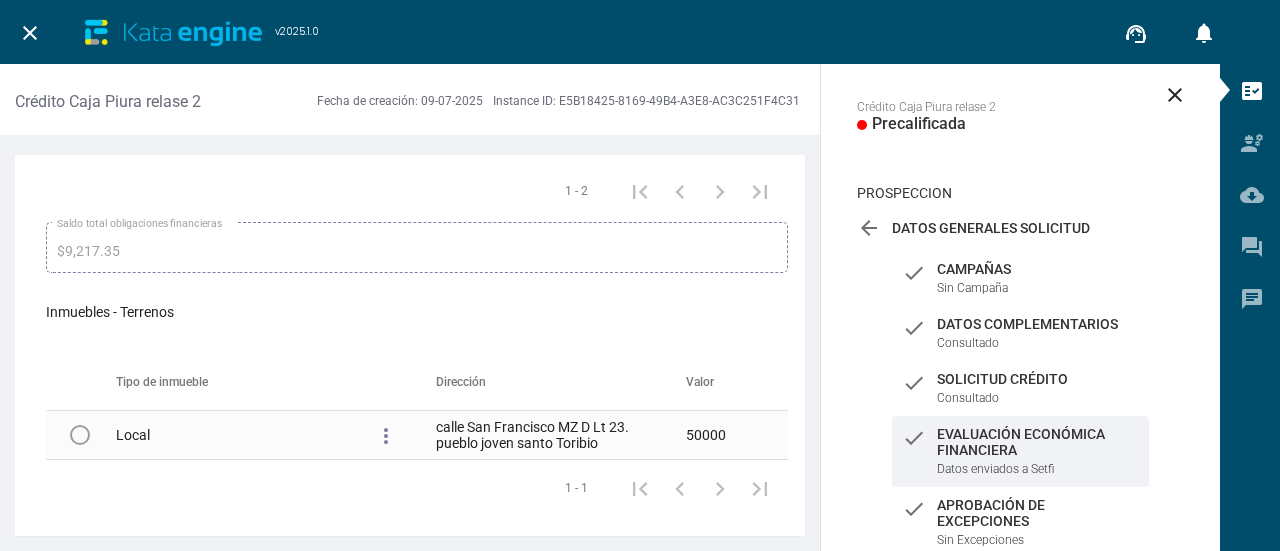 scroll, scrollTop: 6700, scrollLeft: 0, axis: vertical 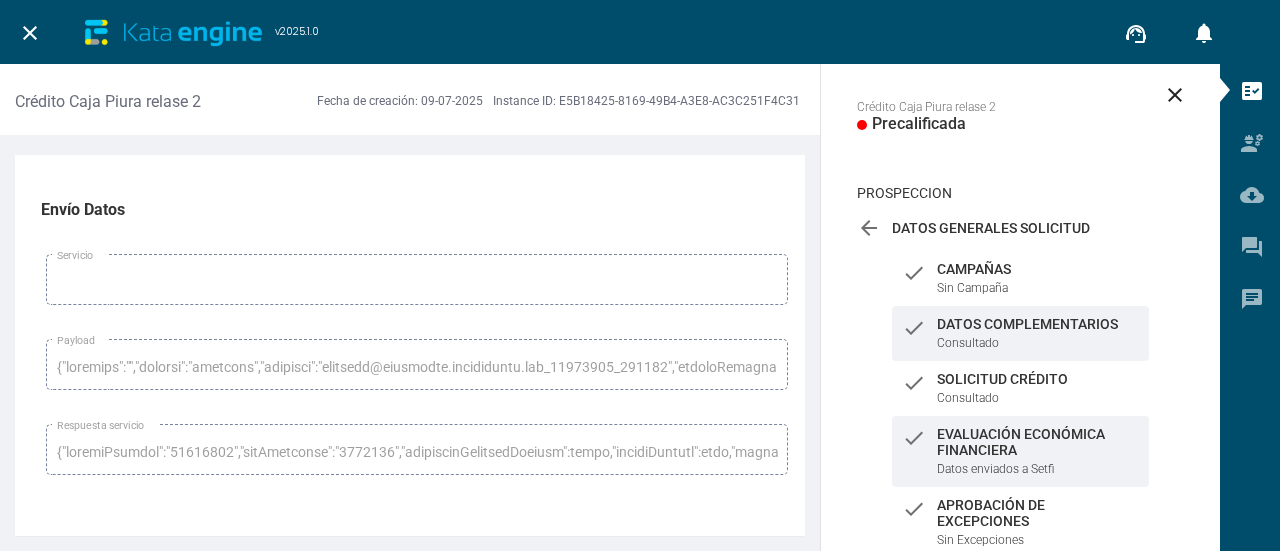click on "check Datos Complementarios Consultado" at bounding box center (1020, 278) 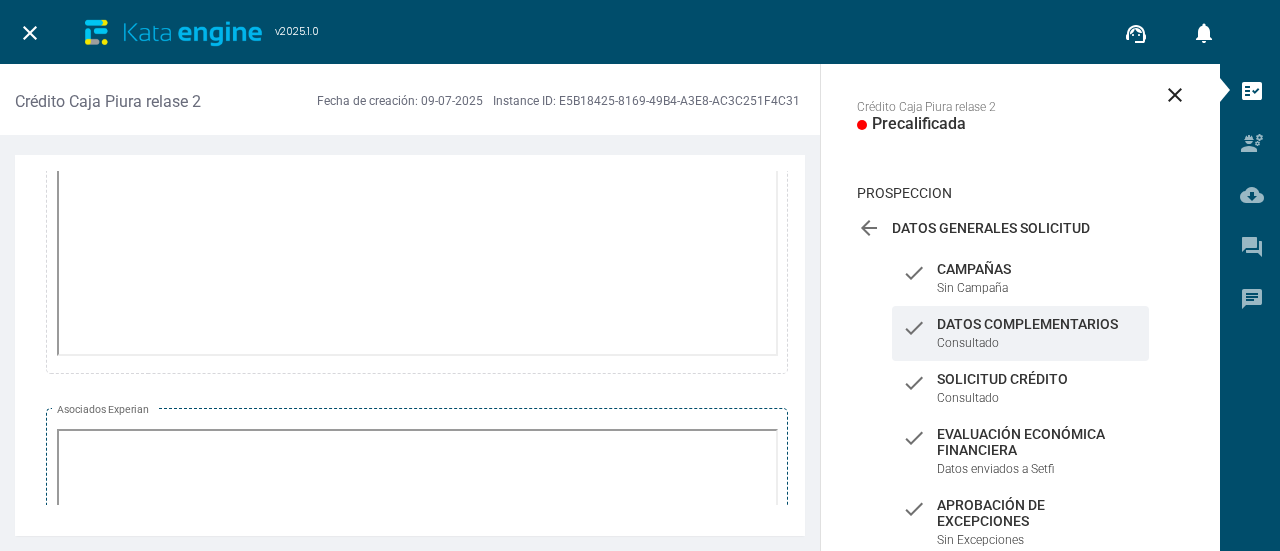 scroll, scrollTop: 2715, scrollLeft: 0, axis: vertical 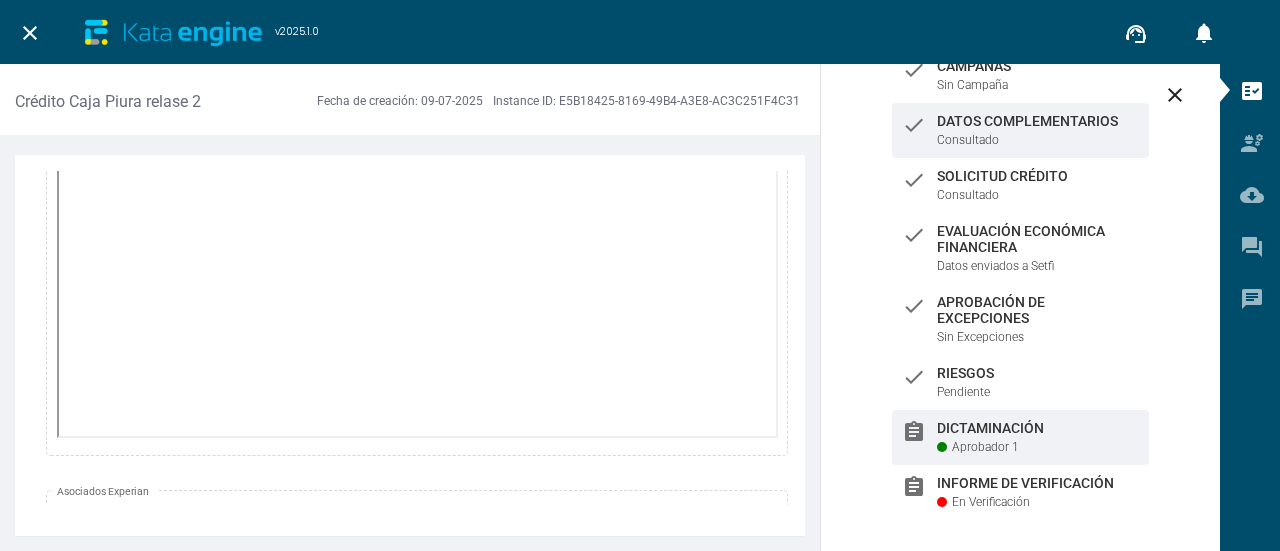 click on "assignment Dictaminación Aprobador 1" at bounding box center (1020, 75) 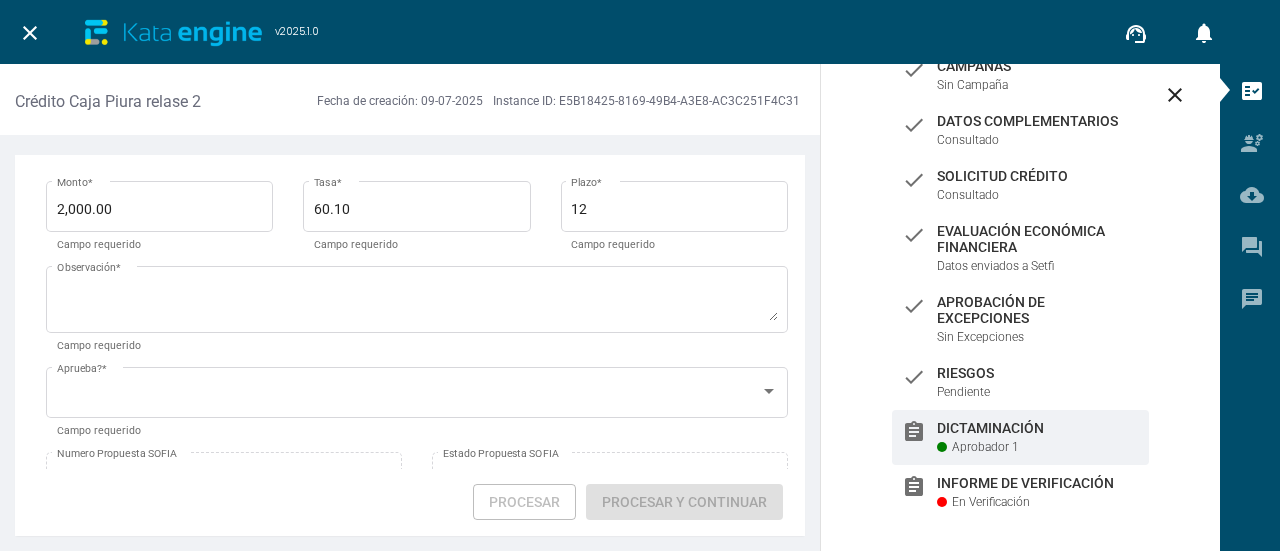 scroll, scrollTop: 60, scrollLeft: 0, axis: vertical 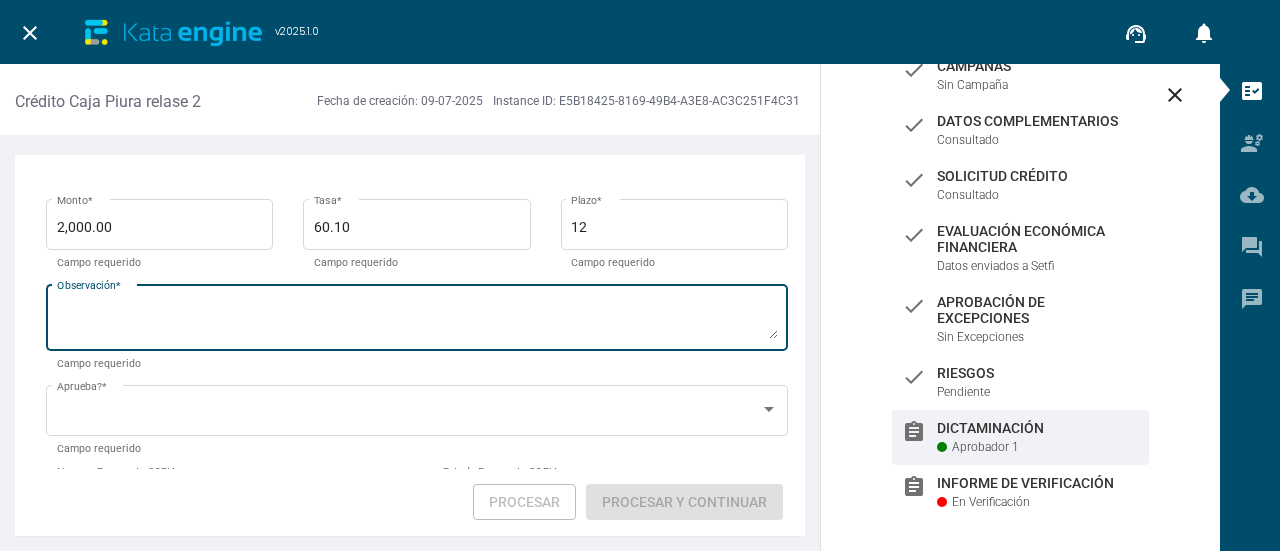 click on "Observación   *" at bounding box center (417, 321) 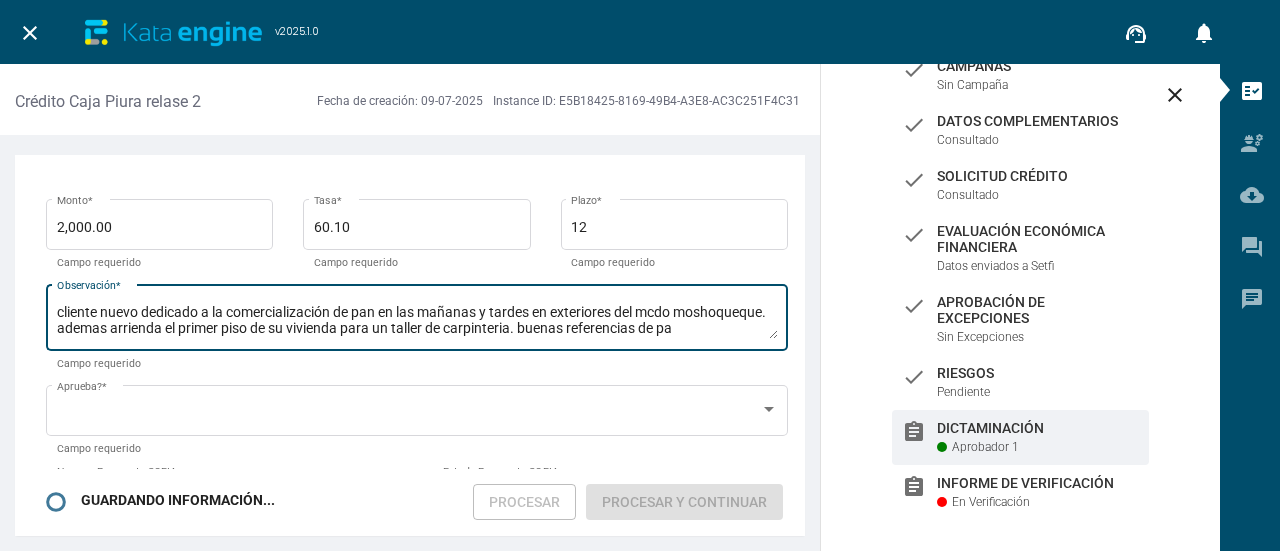 scroll, scrollTop: 14, scrollLeft: 0, axis: vertical 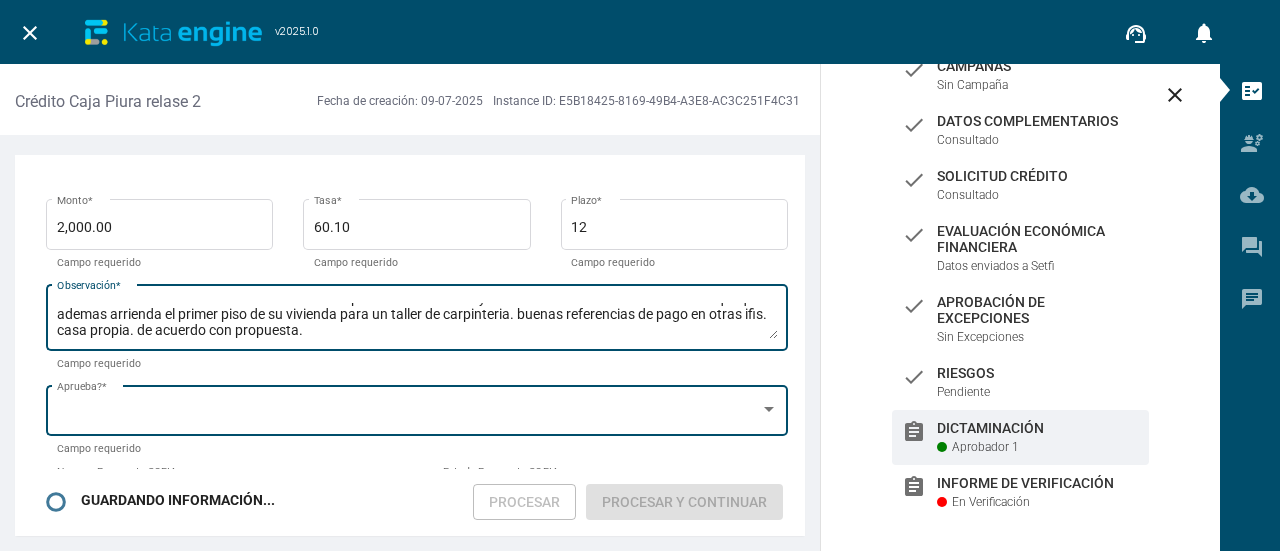type on "cliente nuevo dedicado a la comercialización de pan en las mañanas y tardes en exteriores del mcdo moshoqueque. ademas arrienda el primer piso de su vivienda para un taller de carpinteria. buenas referencias de pago en otras ifis. casa propia. de acuerdo con propuesta." 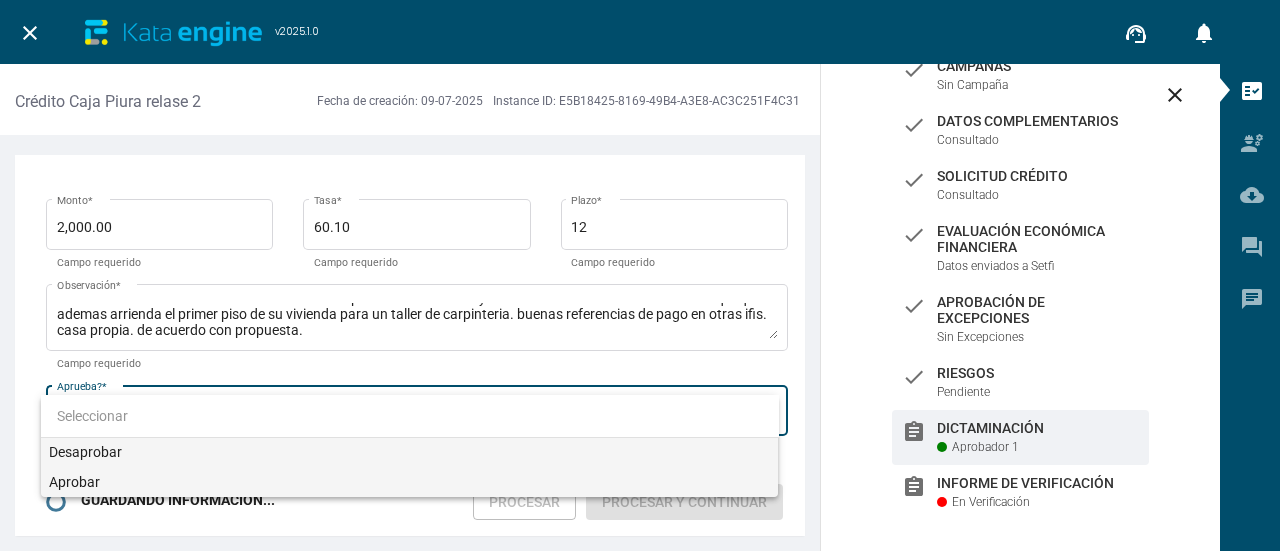 click on "Aprobar" at bounding box center [410, 482] 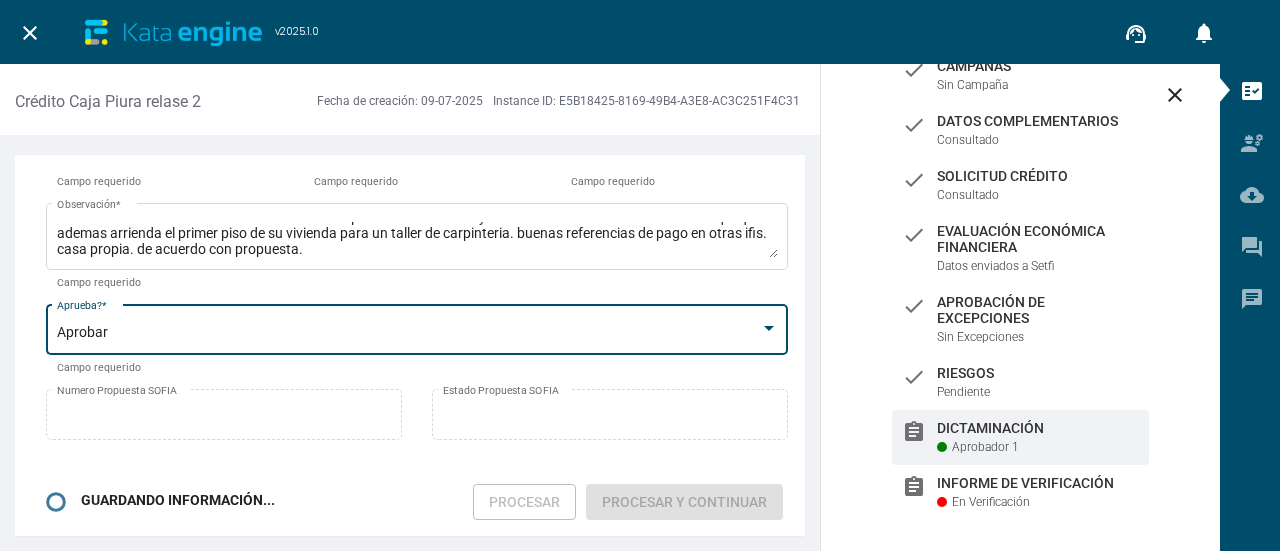 scroll, scrollTop: 160, scrollLeft: 0, axis: vertical 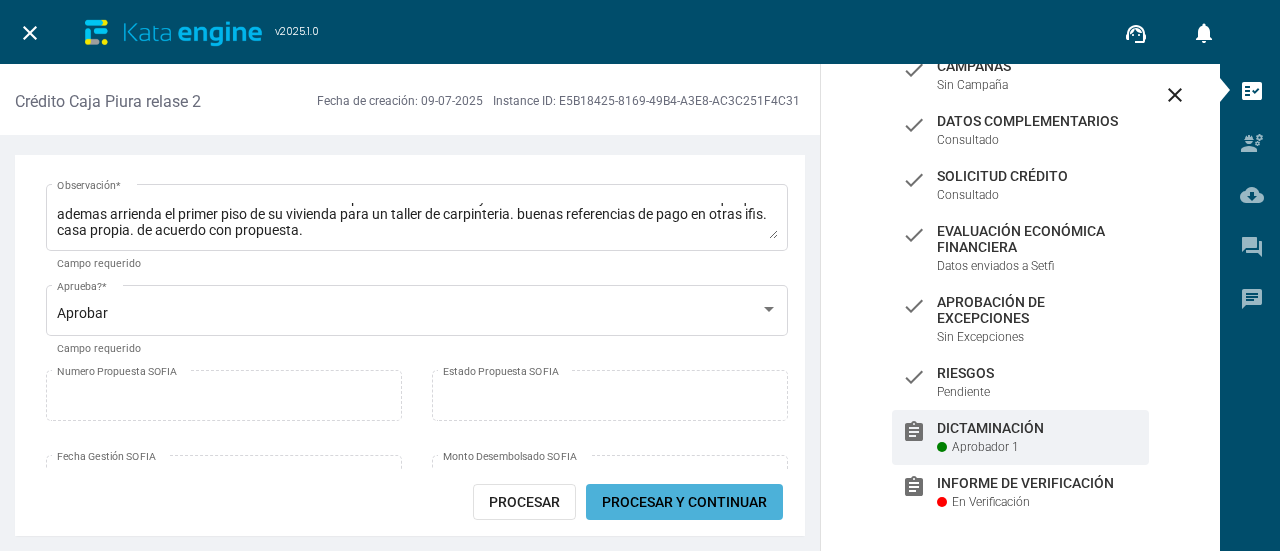 click on "Procesar y Continuar" at bounding box center (684, 502) 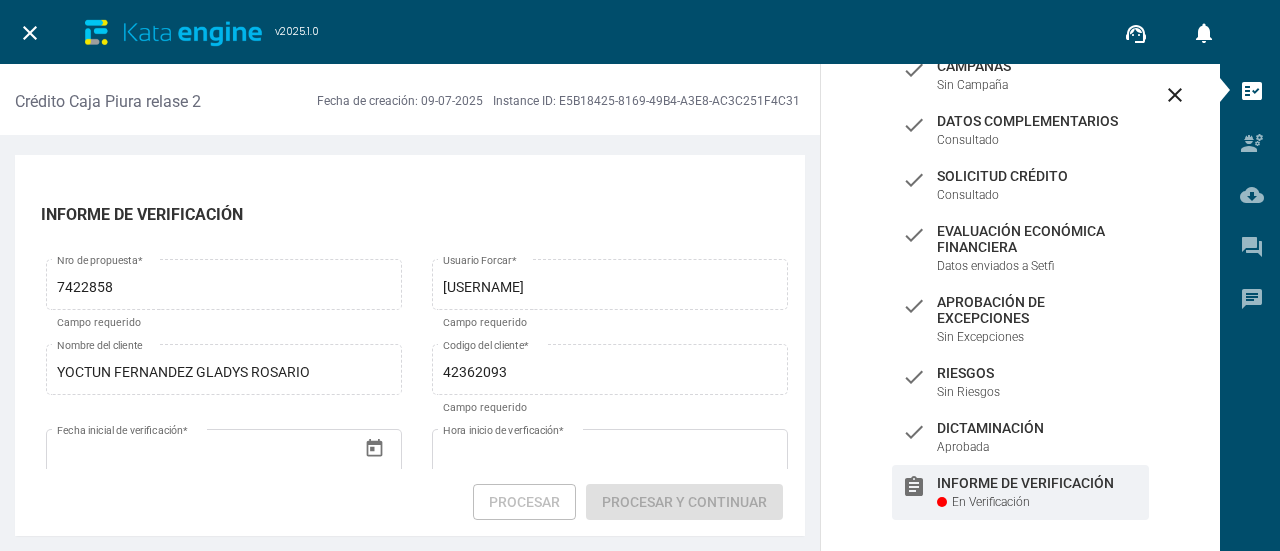 click on "close" at bounding box center [30, 33] 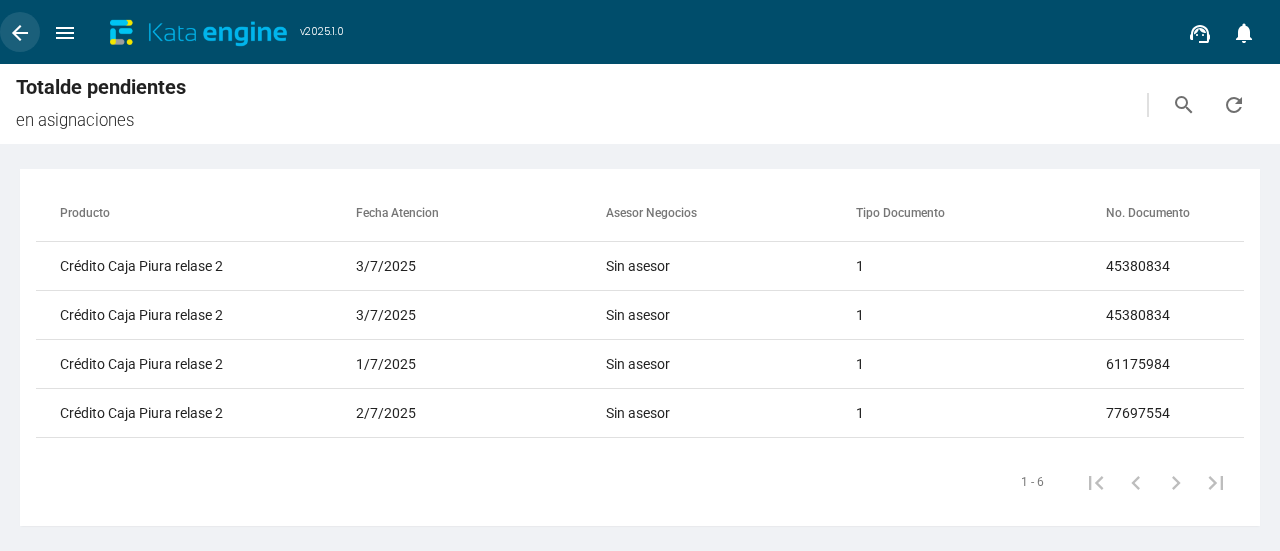 click on "arrow_back" at bounding box center (20, 33) 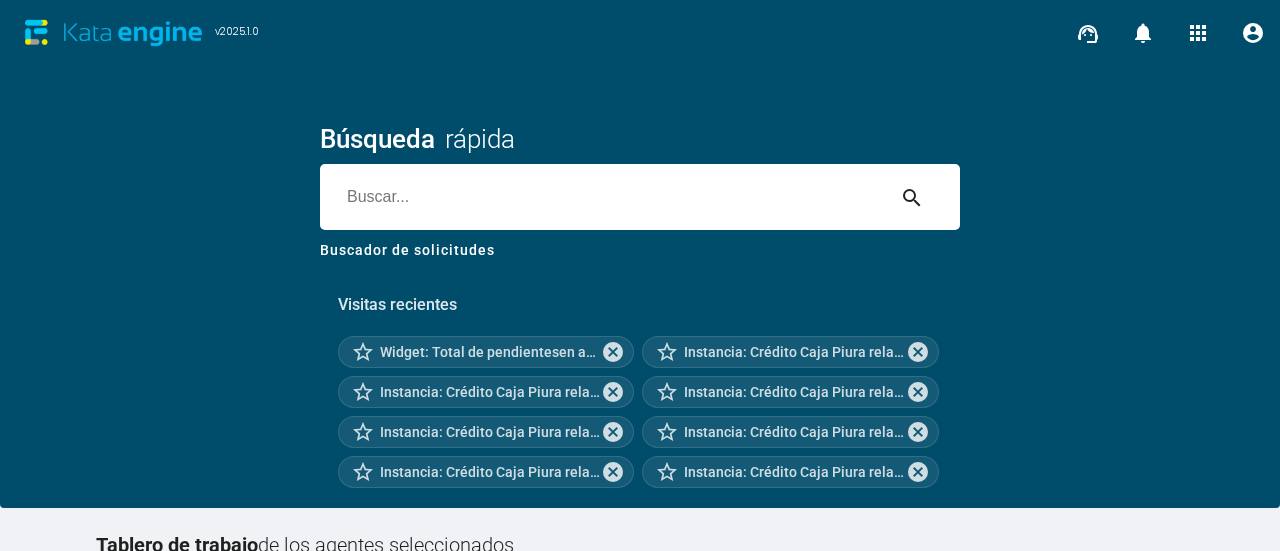 click on "account_circle" at bounding box center [1253, 33] 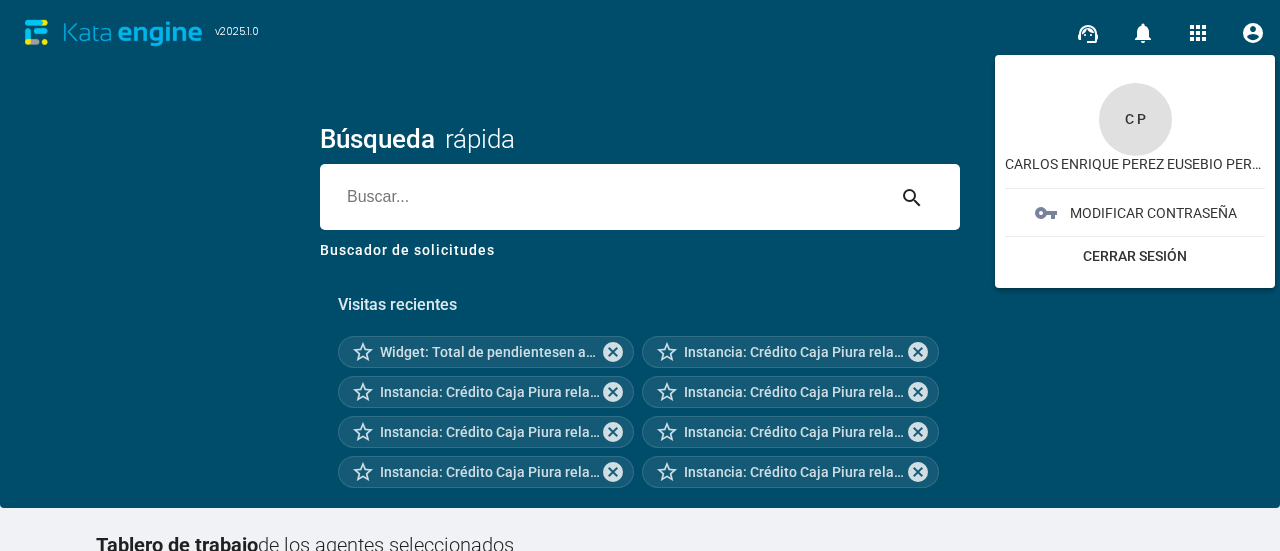 click on "CERRAR SESIÓN" at bounding box center [1135, 212] 